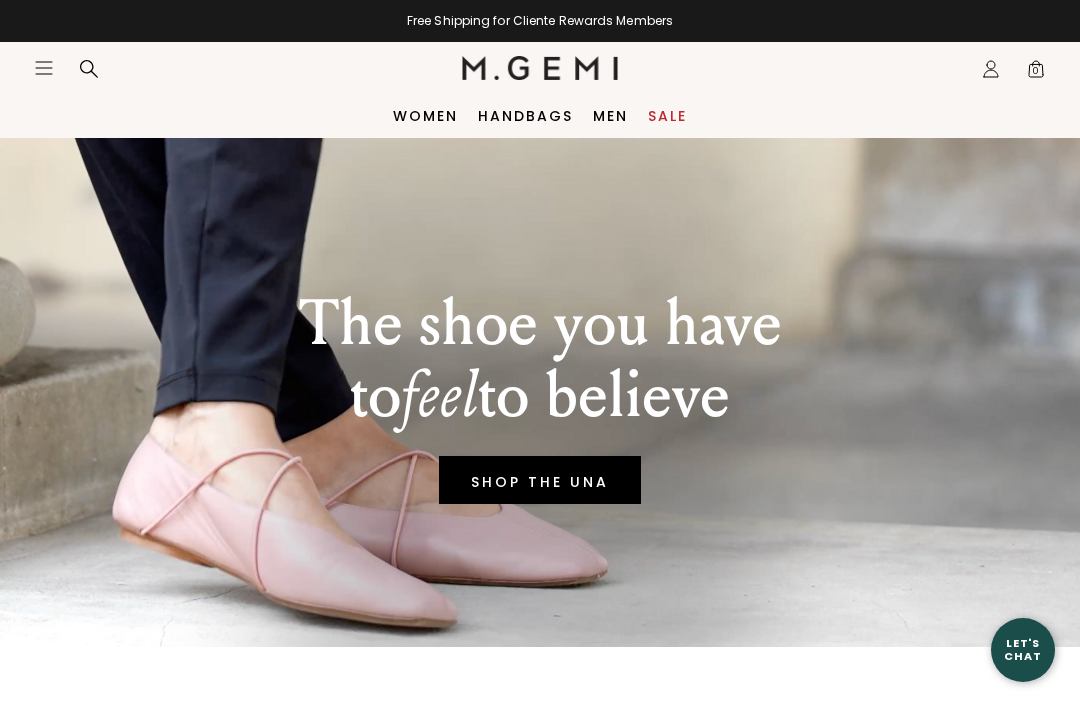 scroll, scrollTop: 0, scrollLeft: 0, axis: both 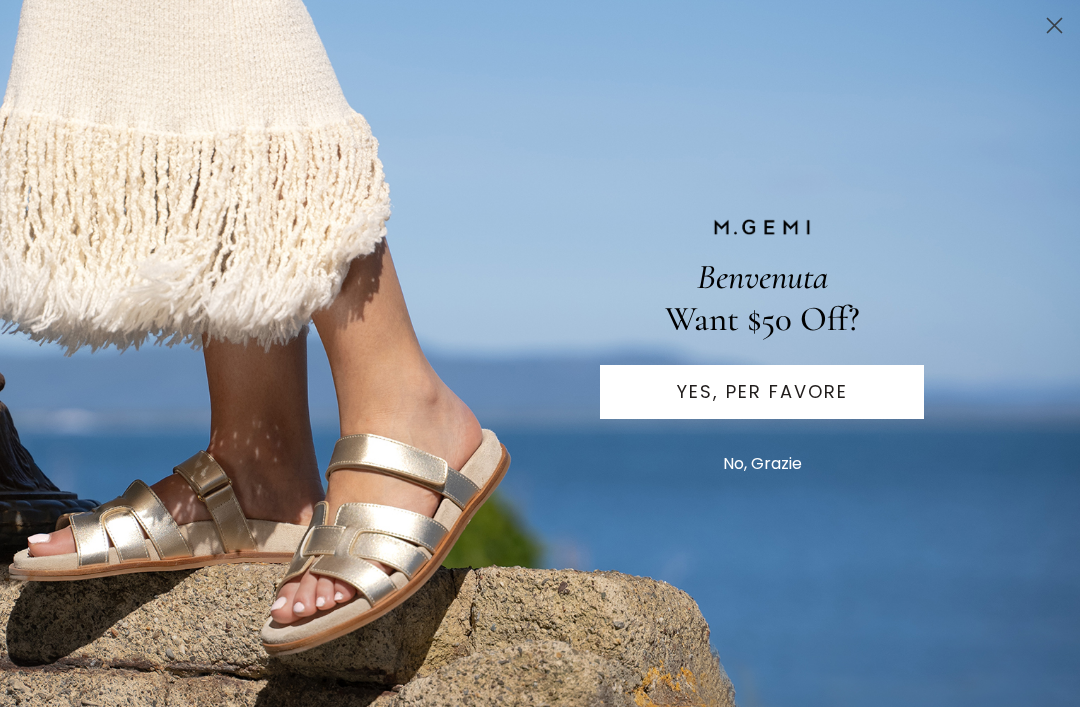 click 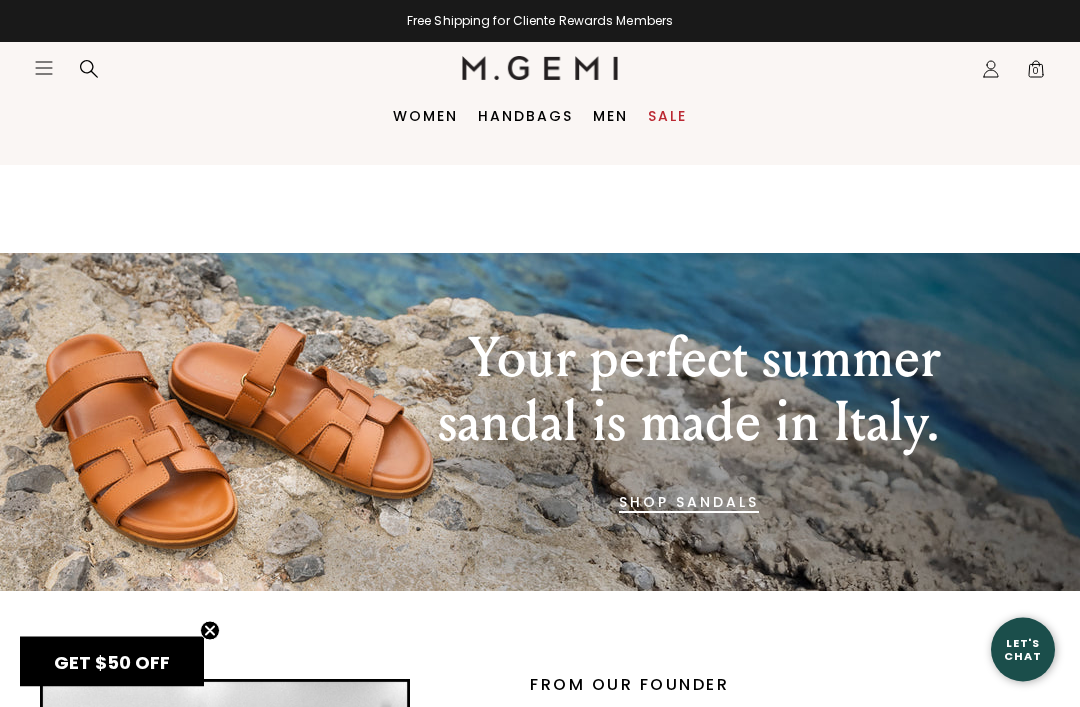 scroll, scrollTop: 1762, scrollLeft: 0, axis: vertical 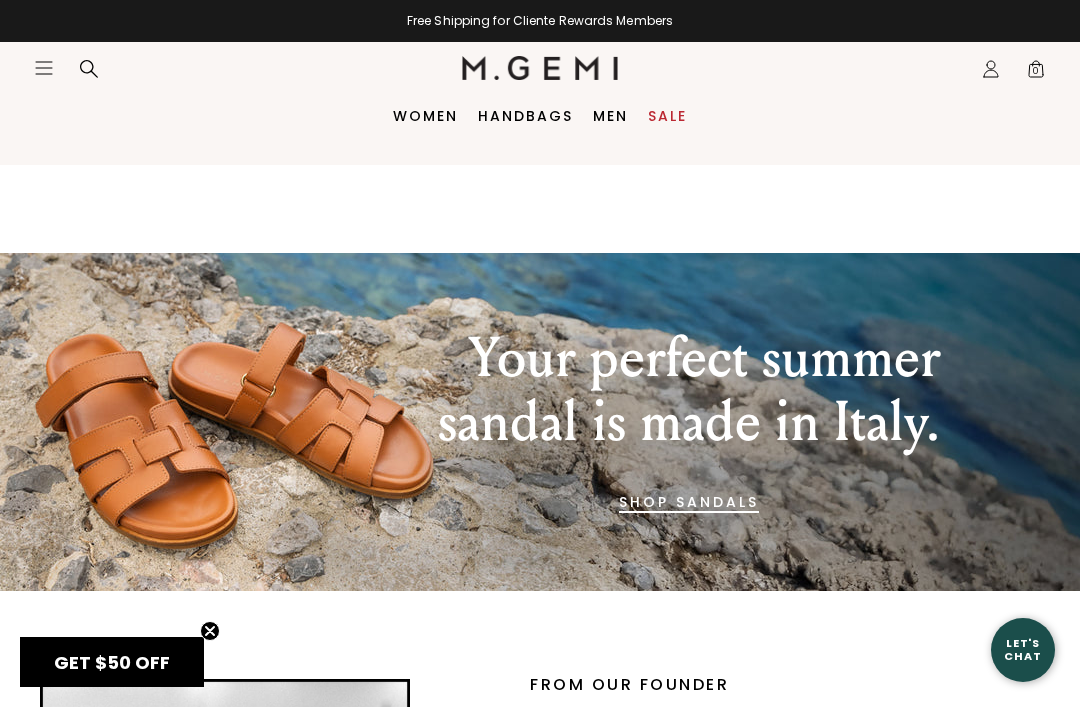 click on "SHOP SANDALS" at bounding box center [689, 502] 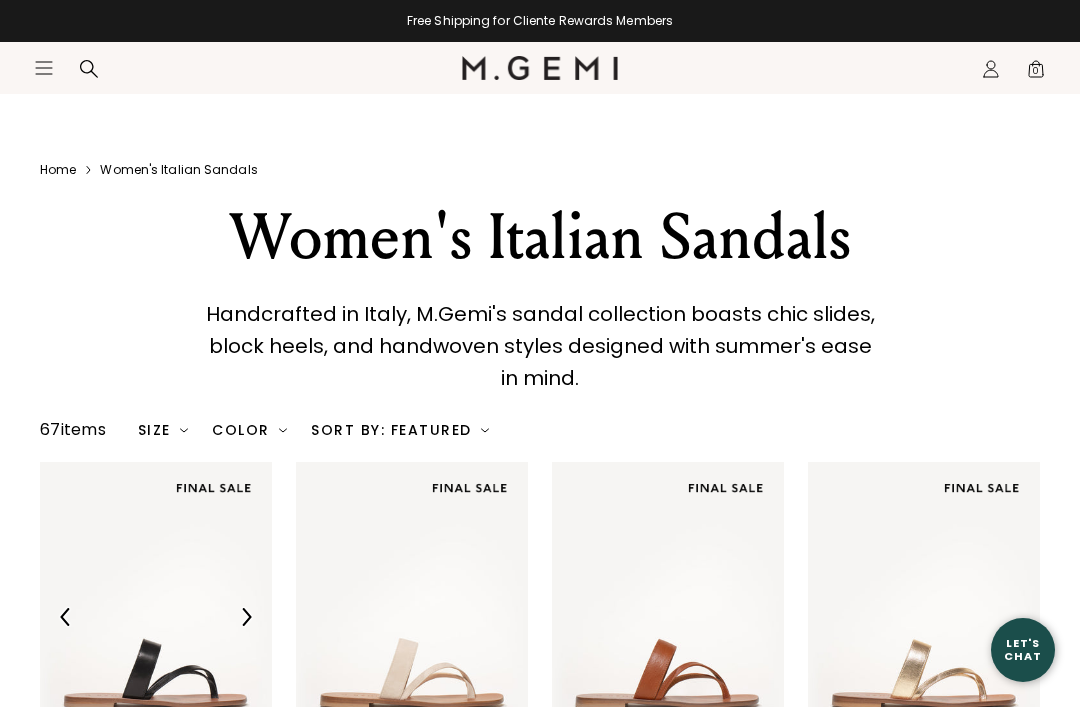 scroll, scrollTop: 294, scrollLeft: 0, axis: vertical 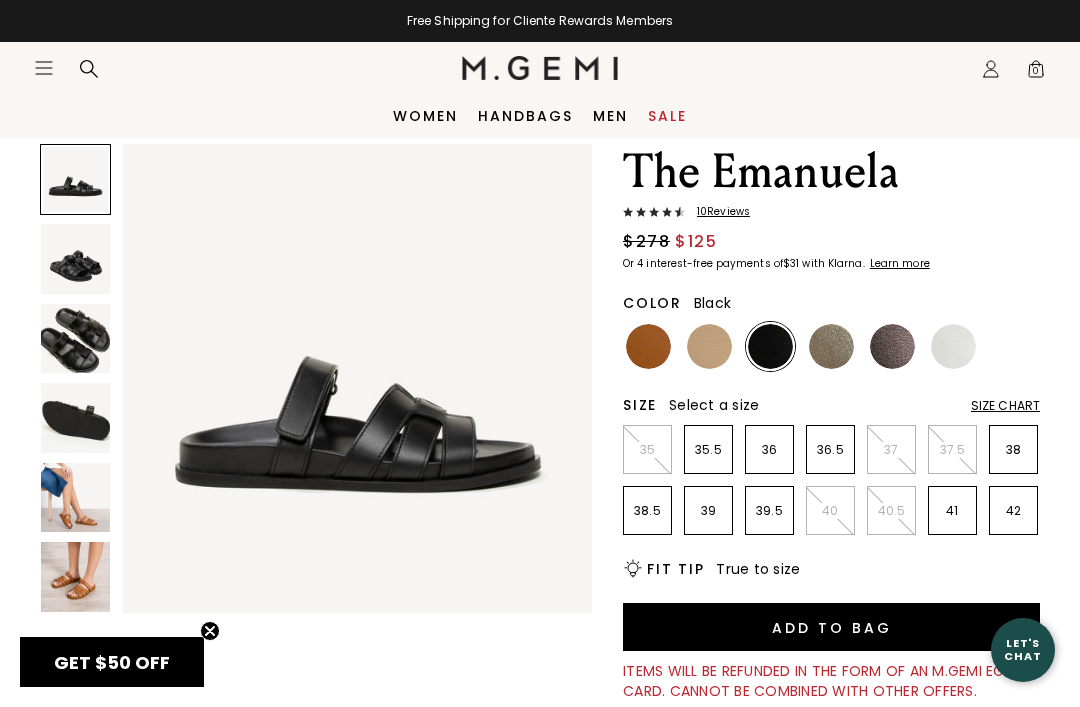 click at bounding box center [75, 497] 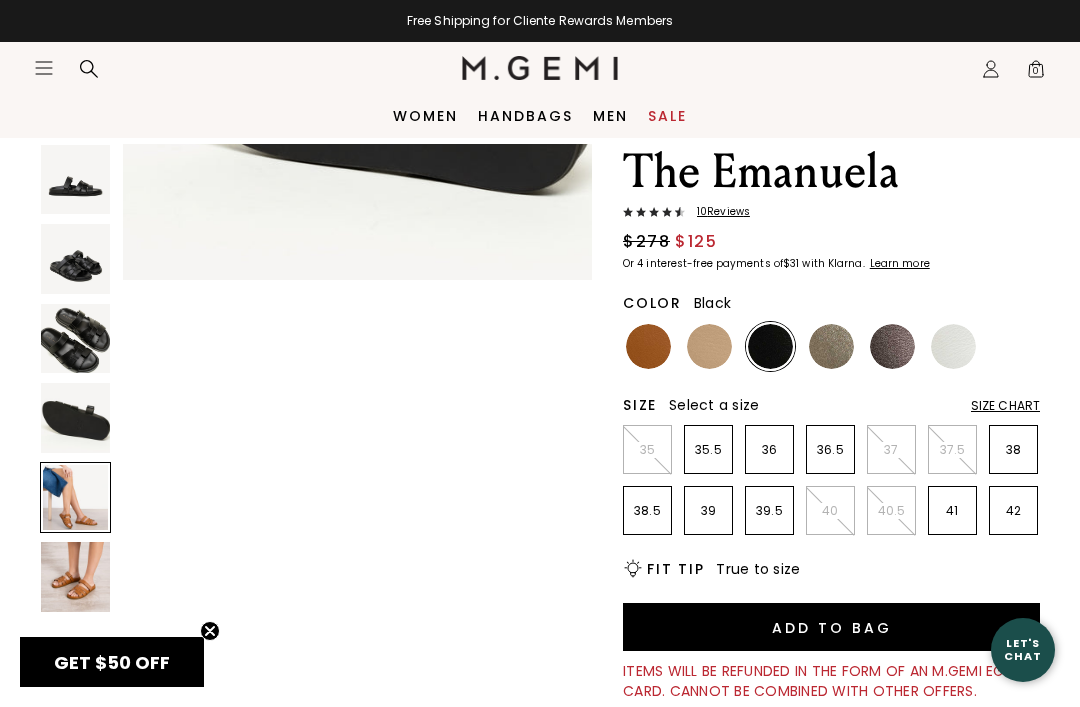scroll, scrollTop: 1954, scrollLeft: 0, axis: vertical 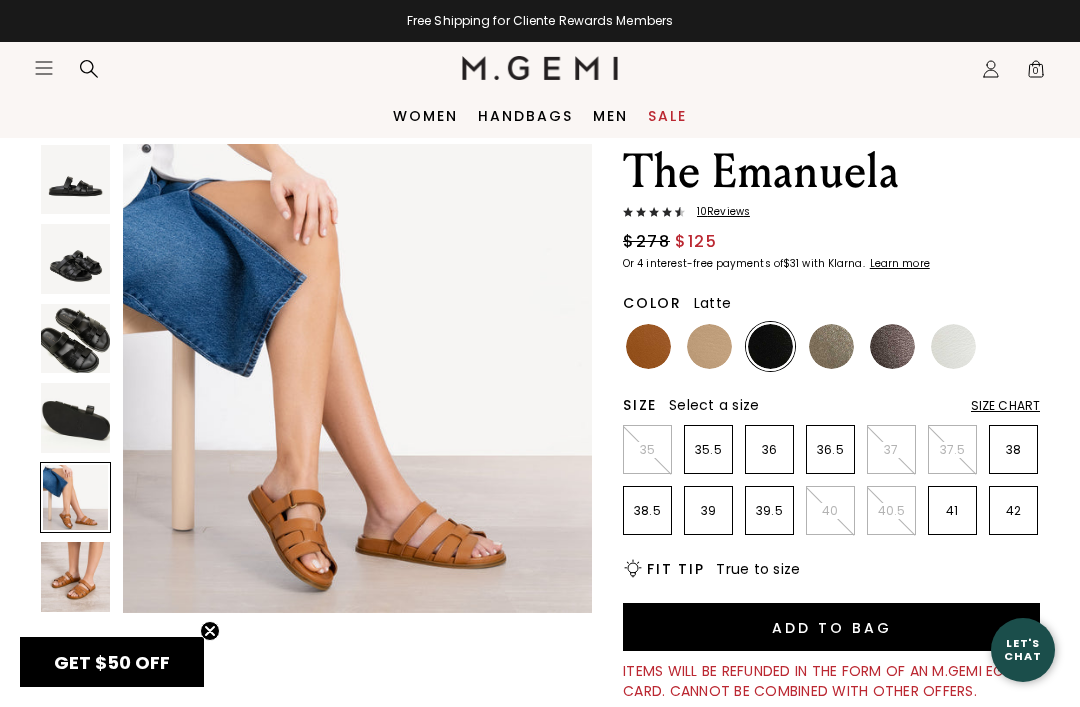 click at bounding box center [709, 346] 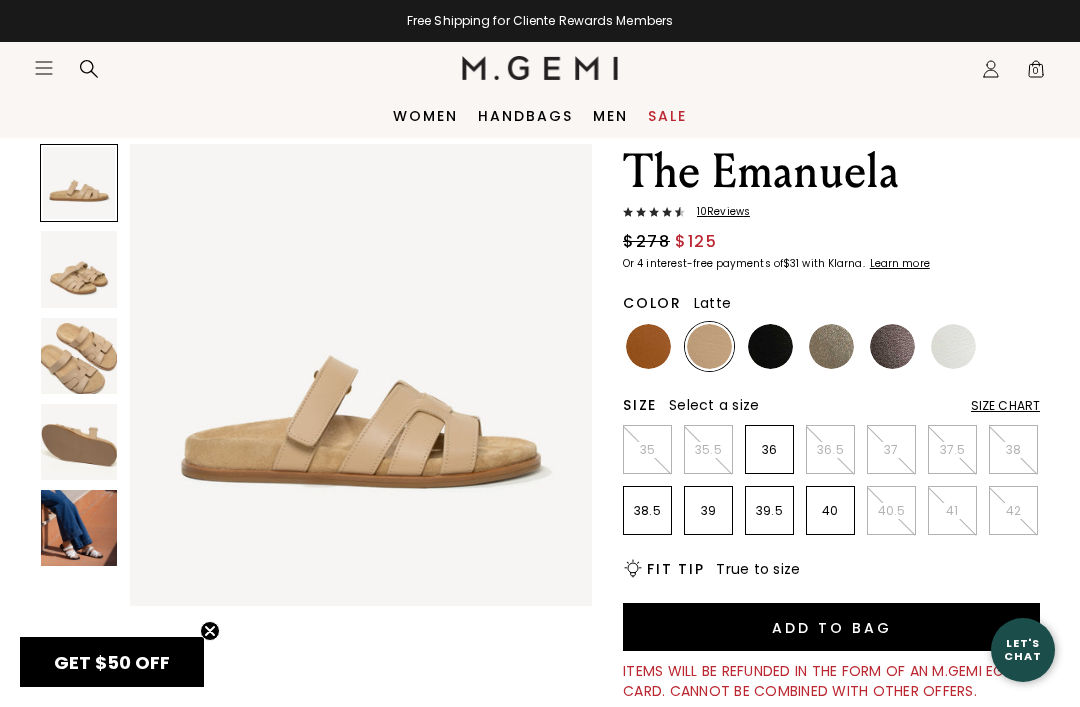 scroll, scrollTop: 0, scrollLeft: 0, axis: both 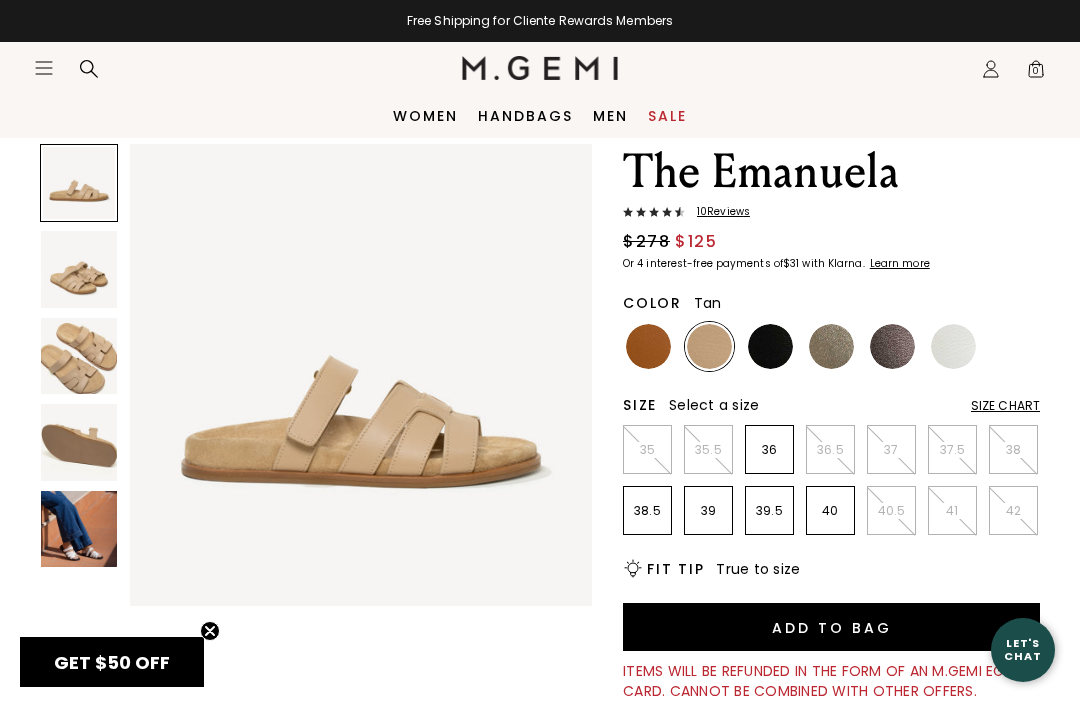 click at bounding box center [648, 346] 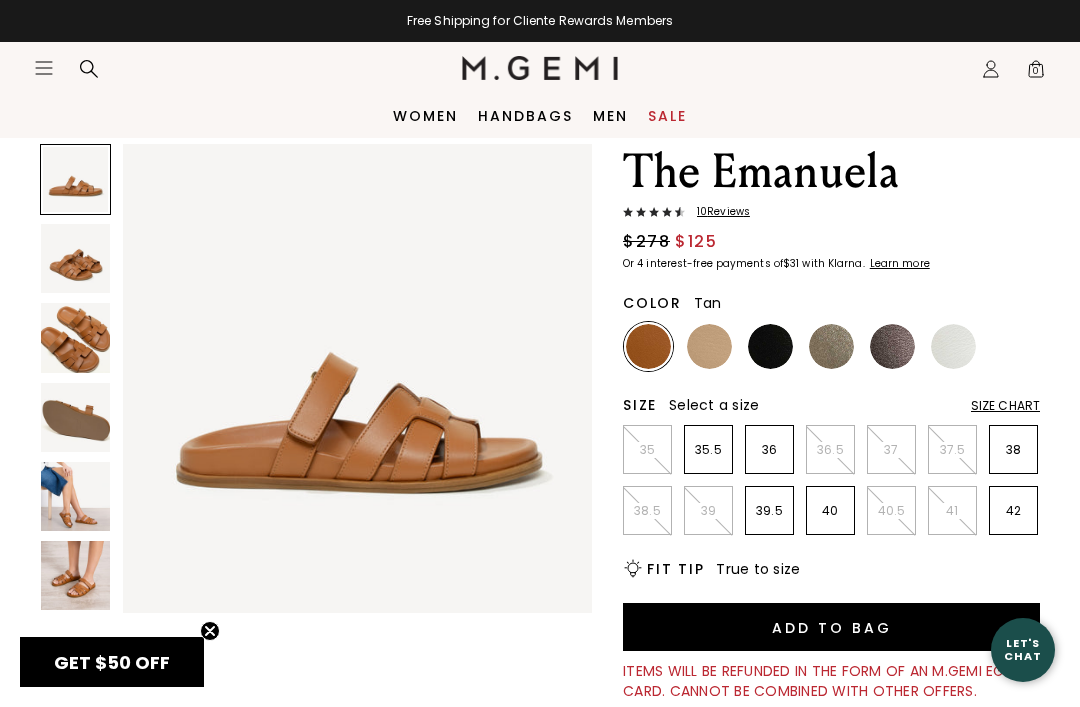 scroll, scrollTop: 0, scrollLeft: 0, axis: both 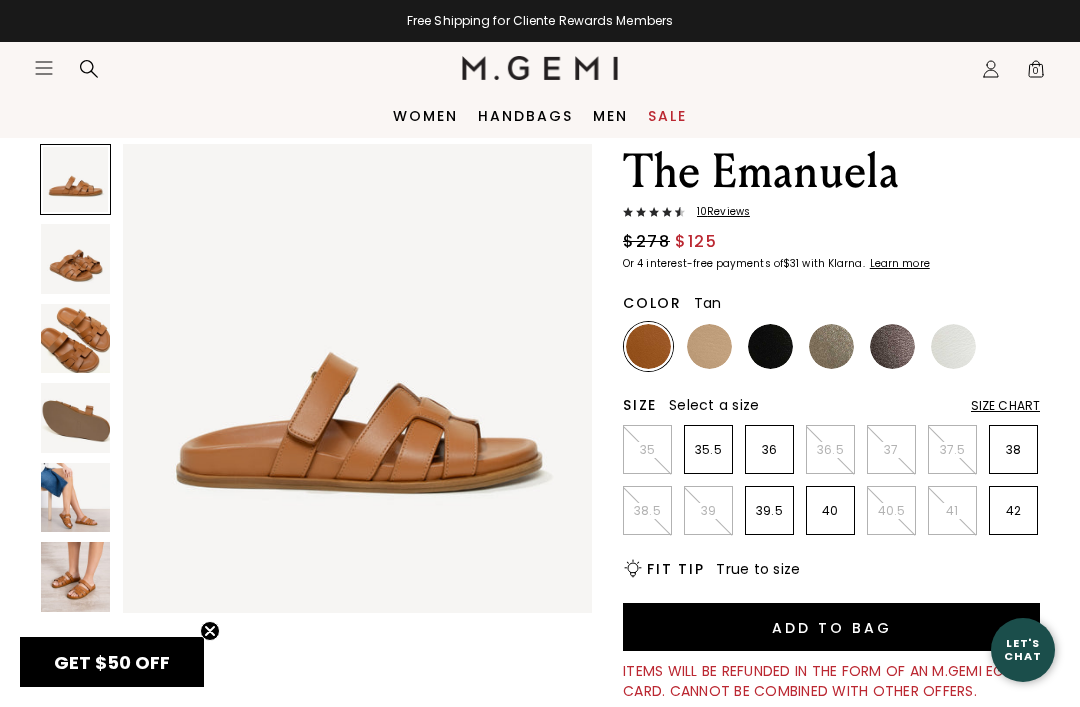 click at bounding box center [709, 346] 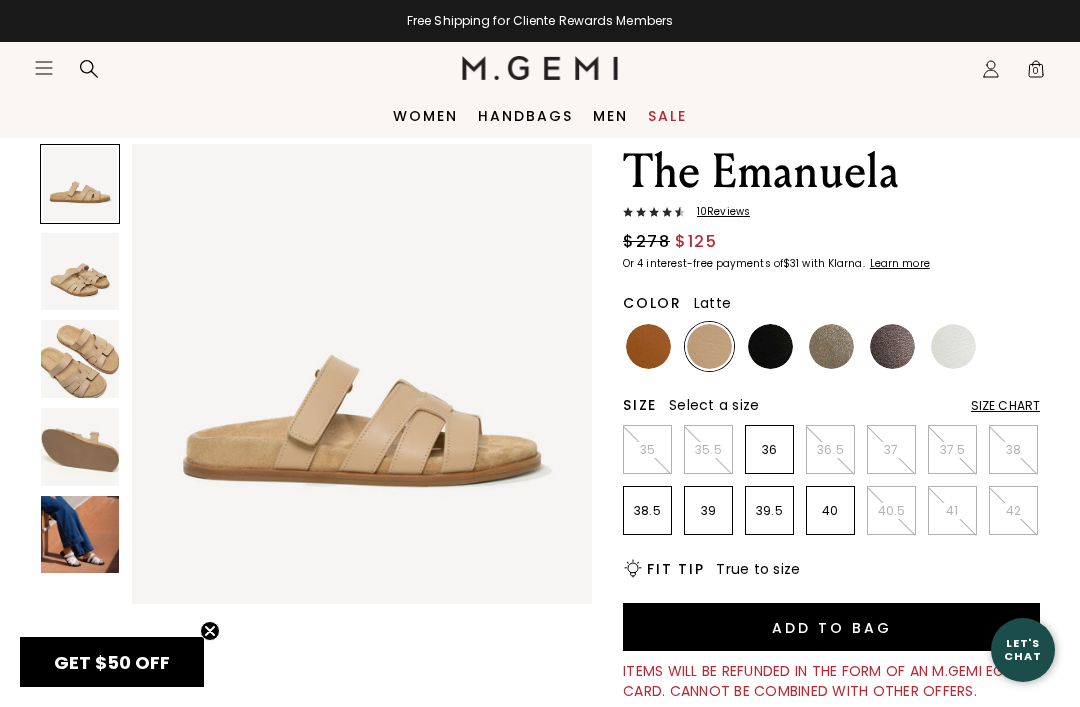 scroll, scrollTop: 0, scrollLeft: 0, axis: both 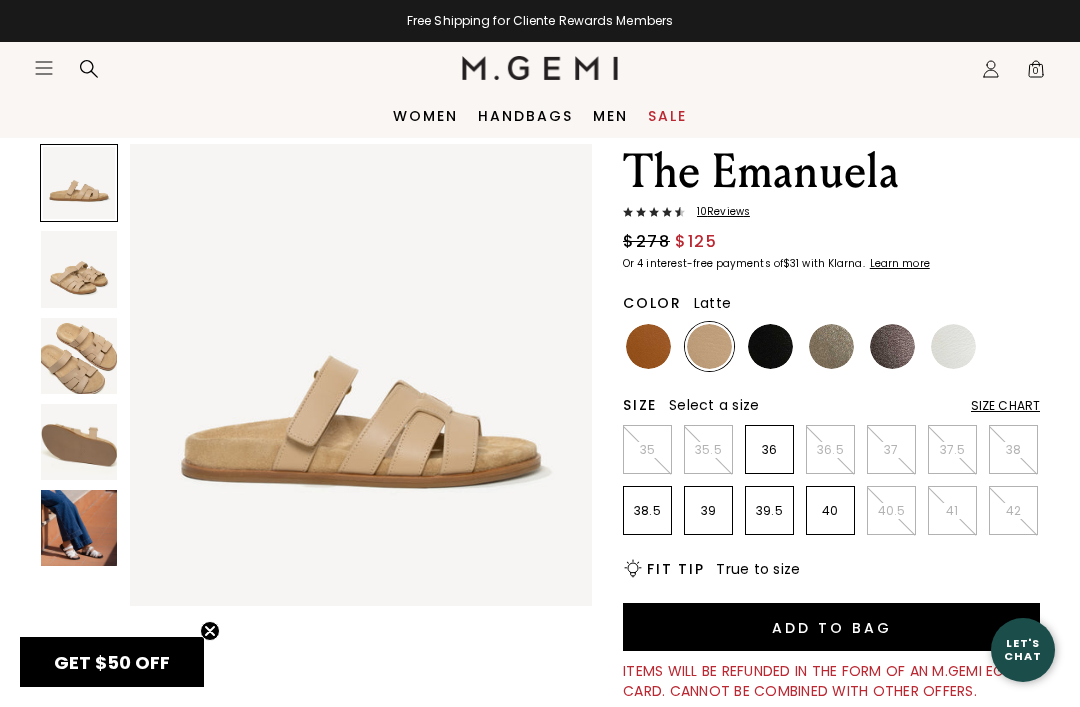 click at bounding box center [831, 346] 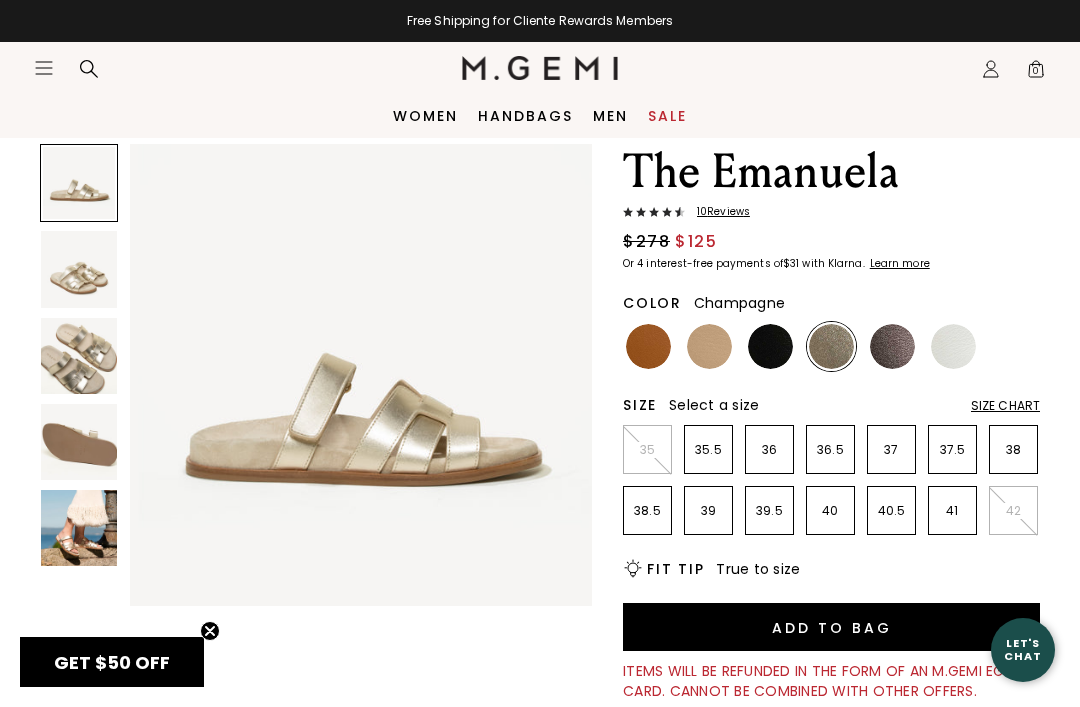scroll, scrollTop: 0, scrollLeft: 0, axis: both 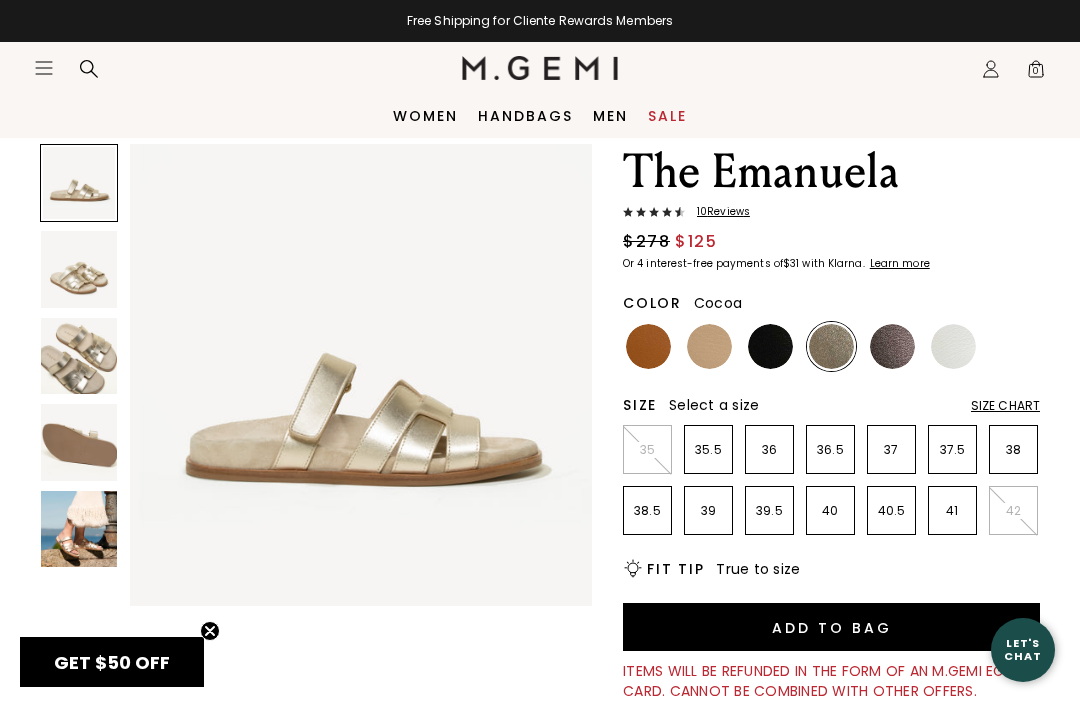 click at bounding box center (892, 346) 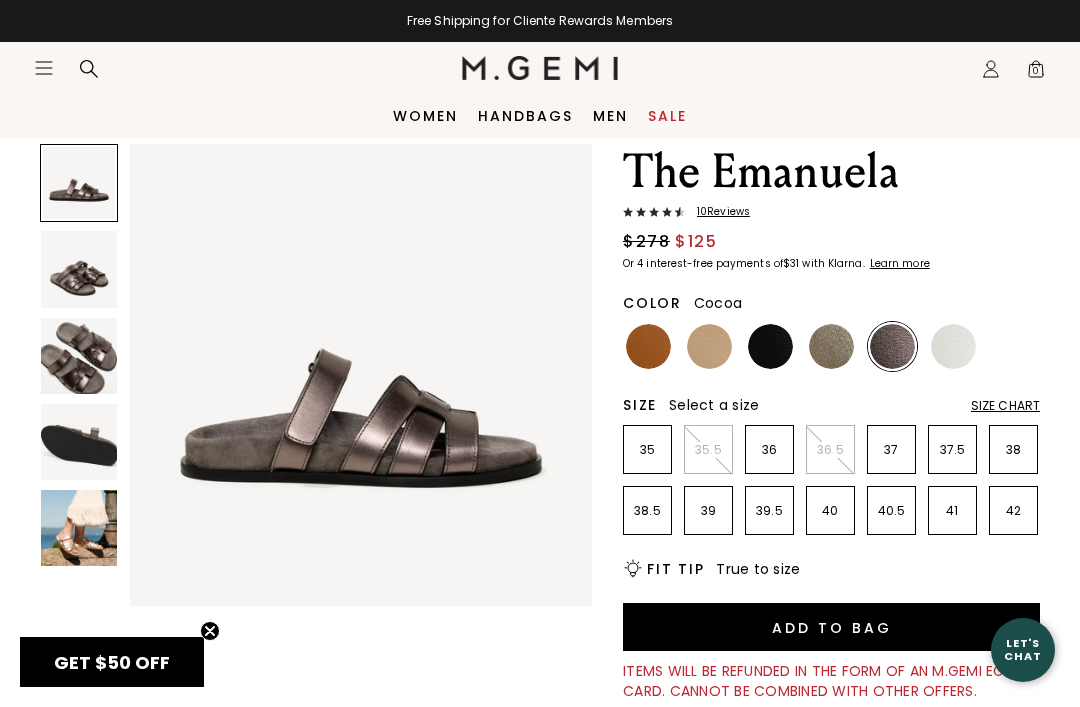 scroll, scrollTop: 0, scrollLeft: 0, axis: both 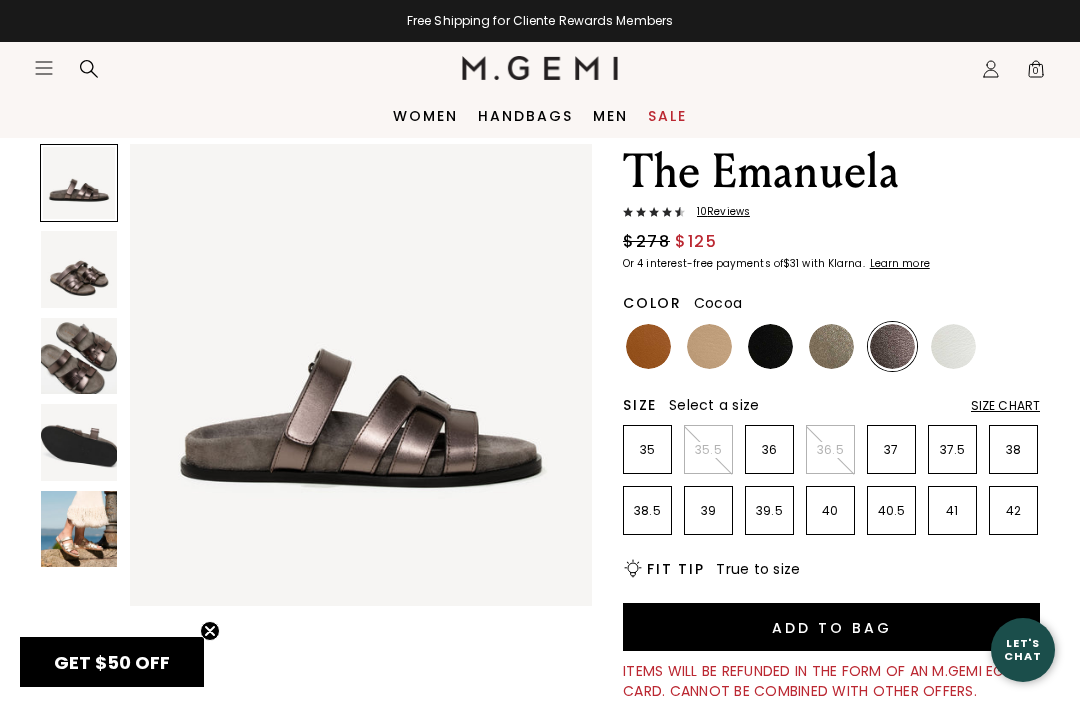 click at bounding box center [953, 346] 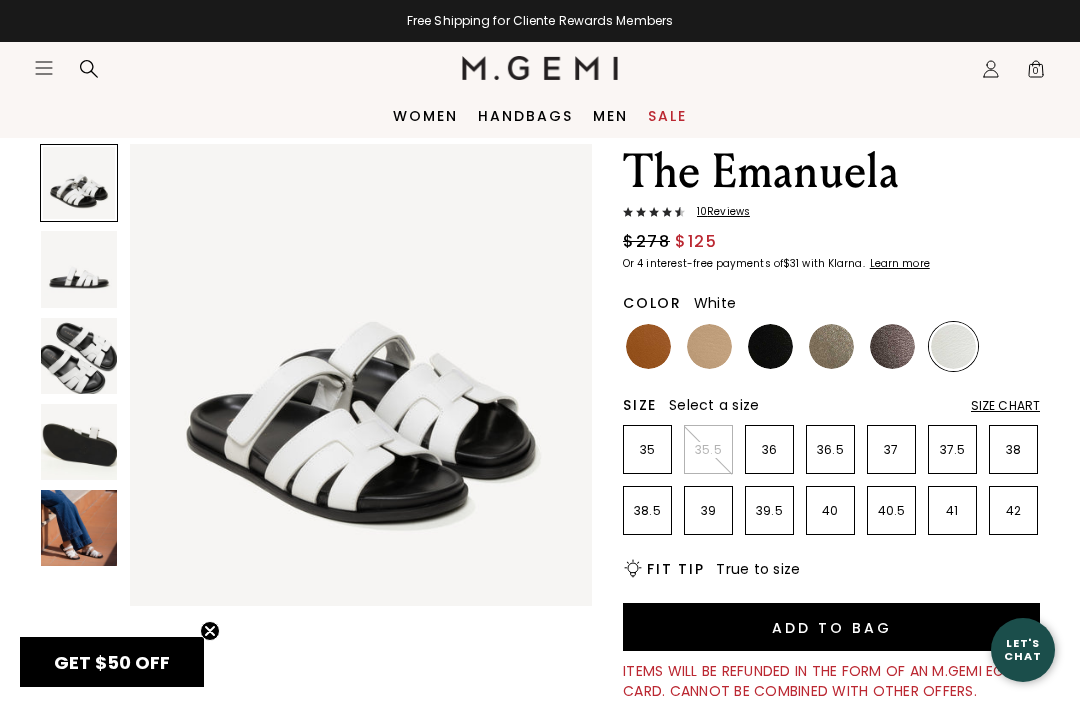 scroll, scrollTop: 0, scrollLeft: 0, axis: both 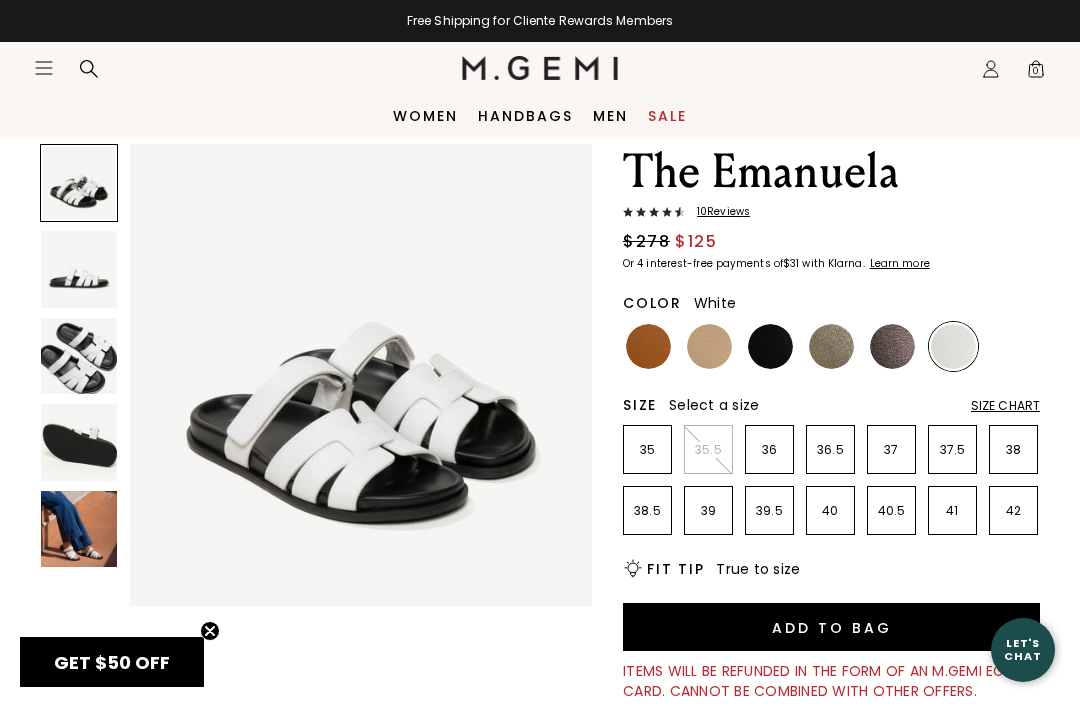 click at bounding box center (770, 346) 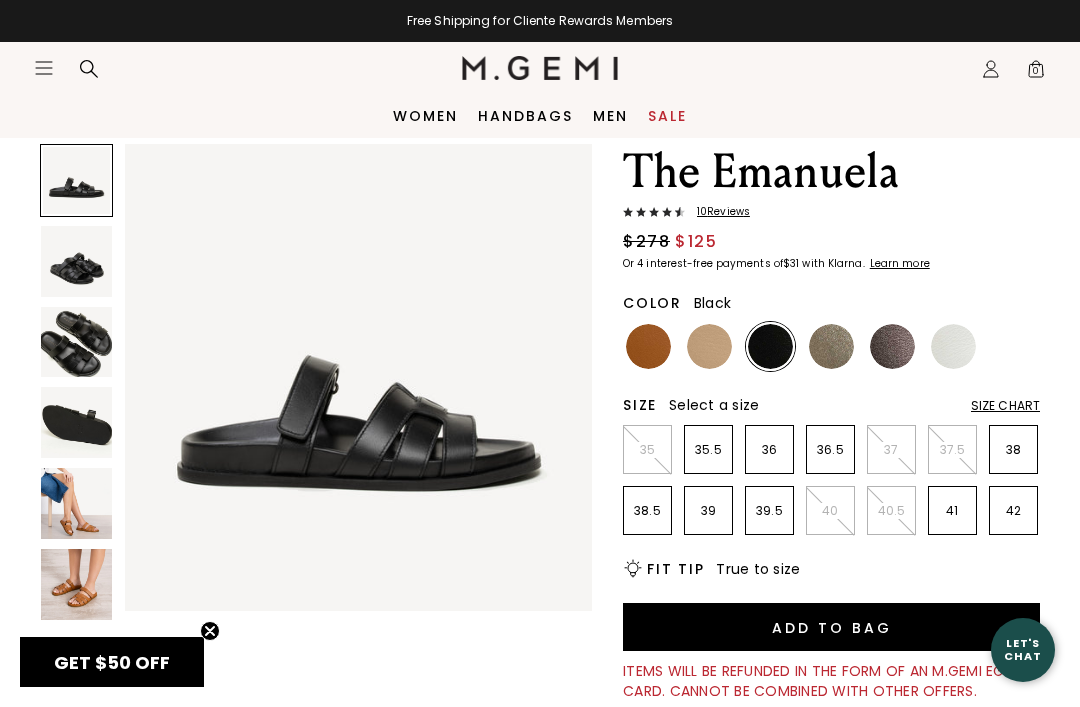 scroll, scrollTop: 0, scrollLeft: 0, axis: both 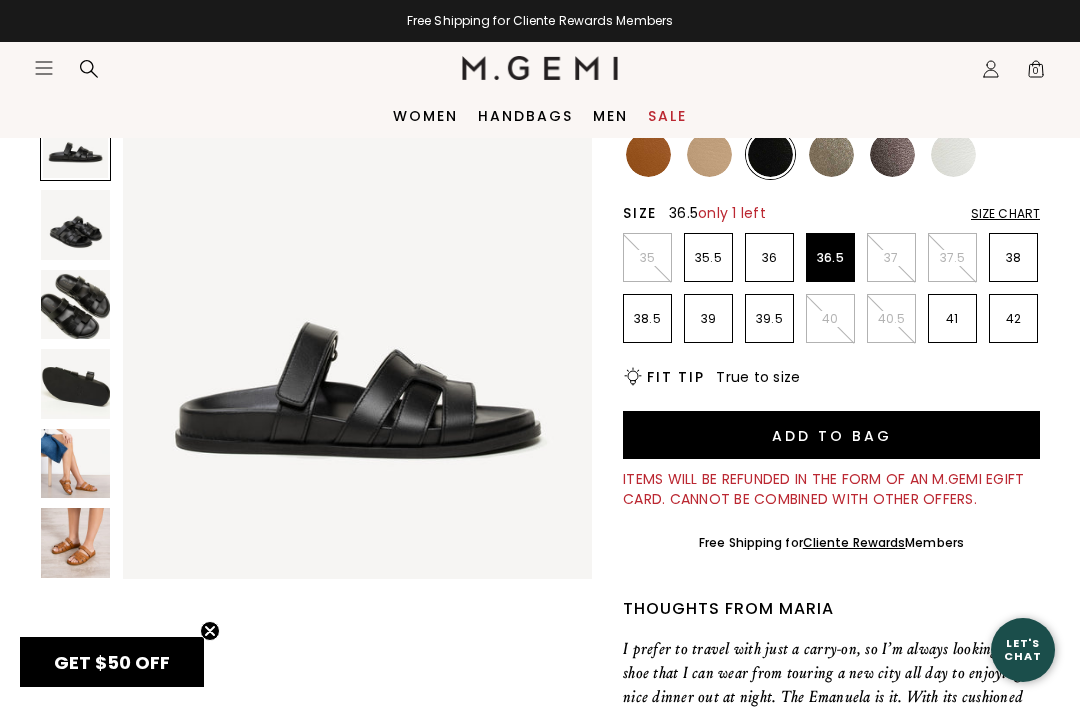click on "36.5" at bounding box center [830, 258] 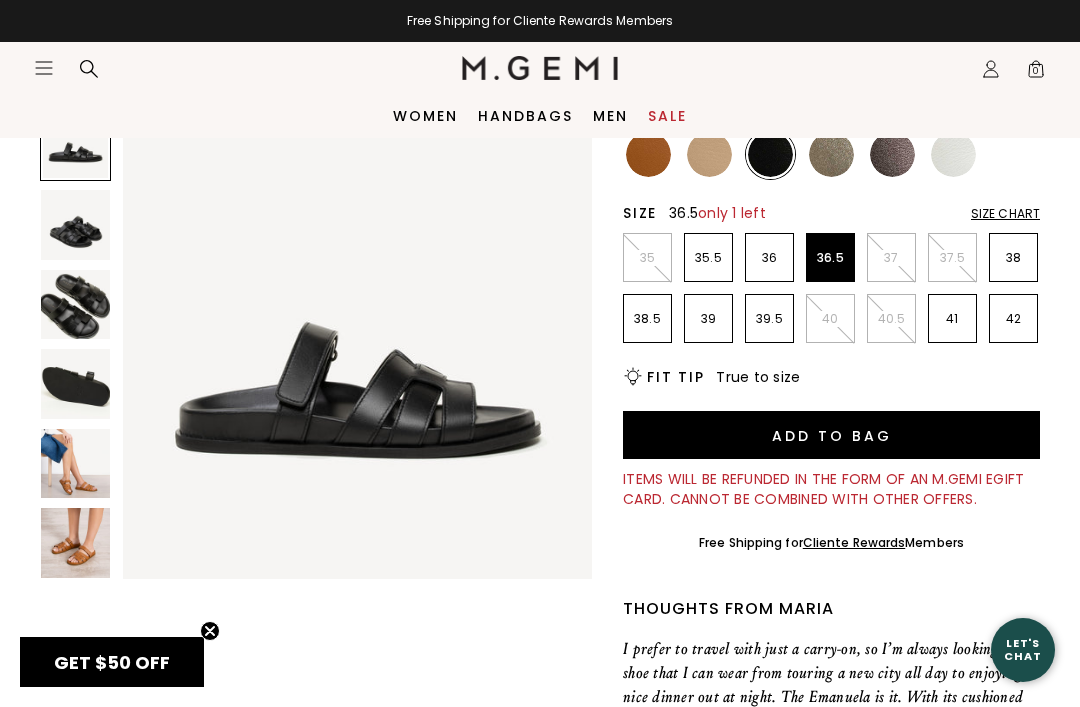 click on "Add to Bag" at bounding box center [831, 435] 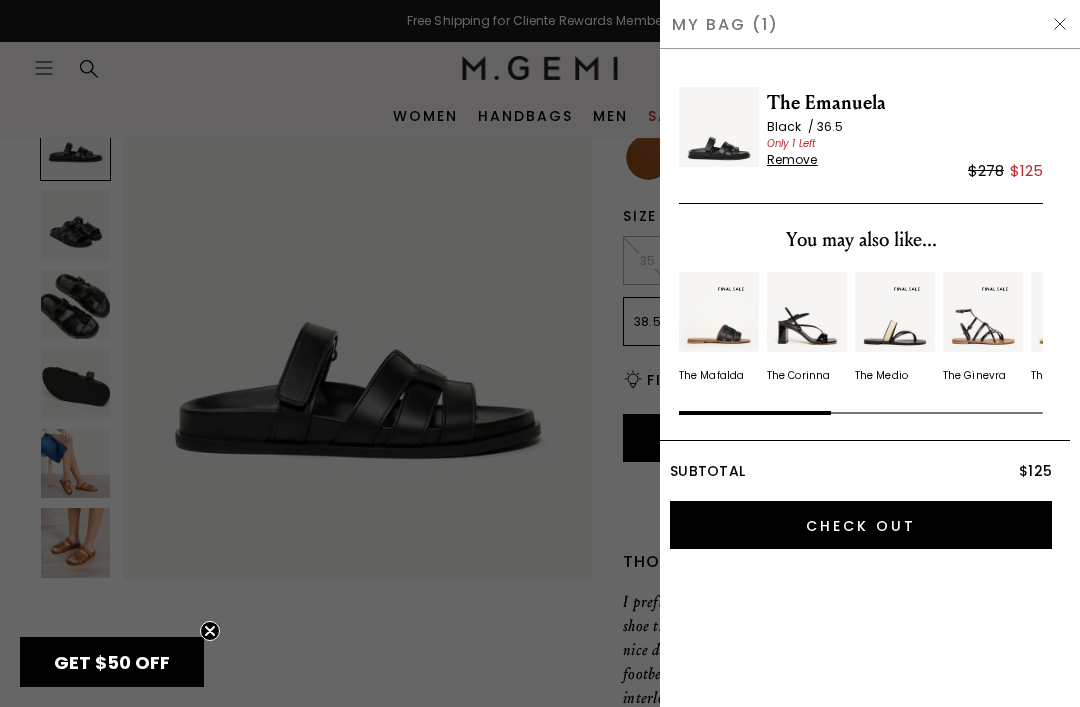 scroll, scrollTop: 0, scrollLeft: 0, axis: both 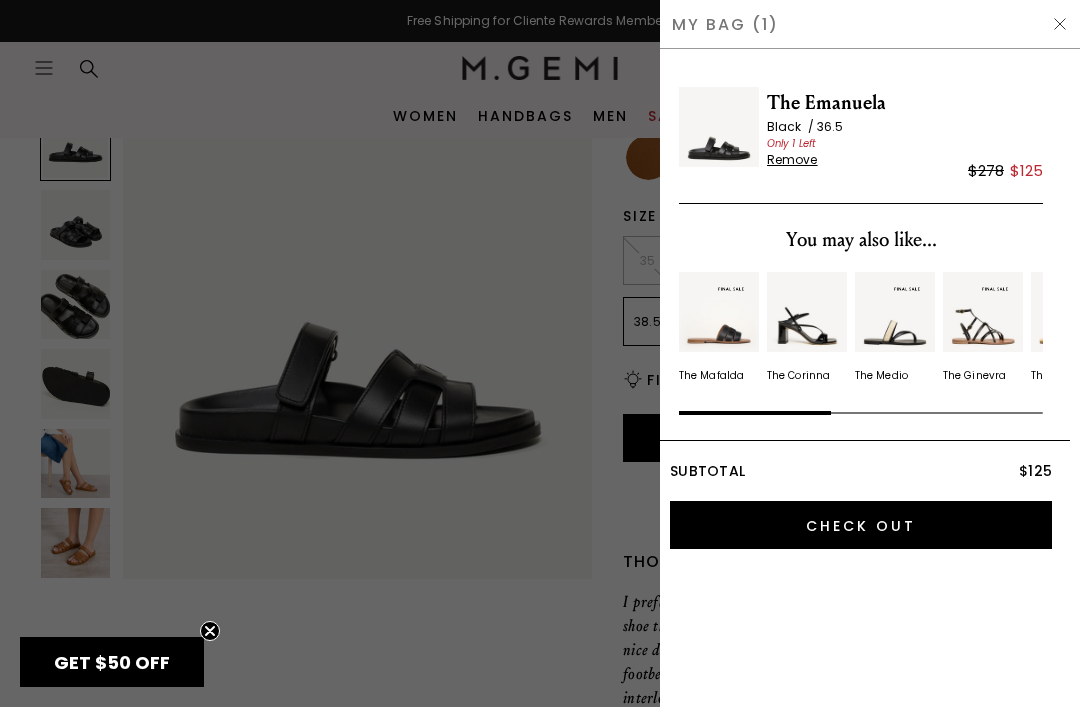 click at bounding box center [1060, 24] 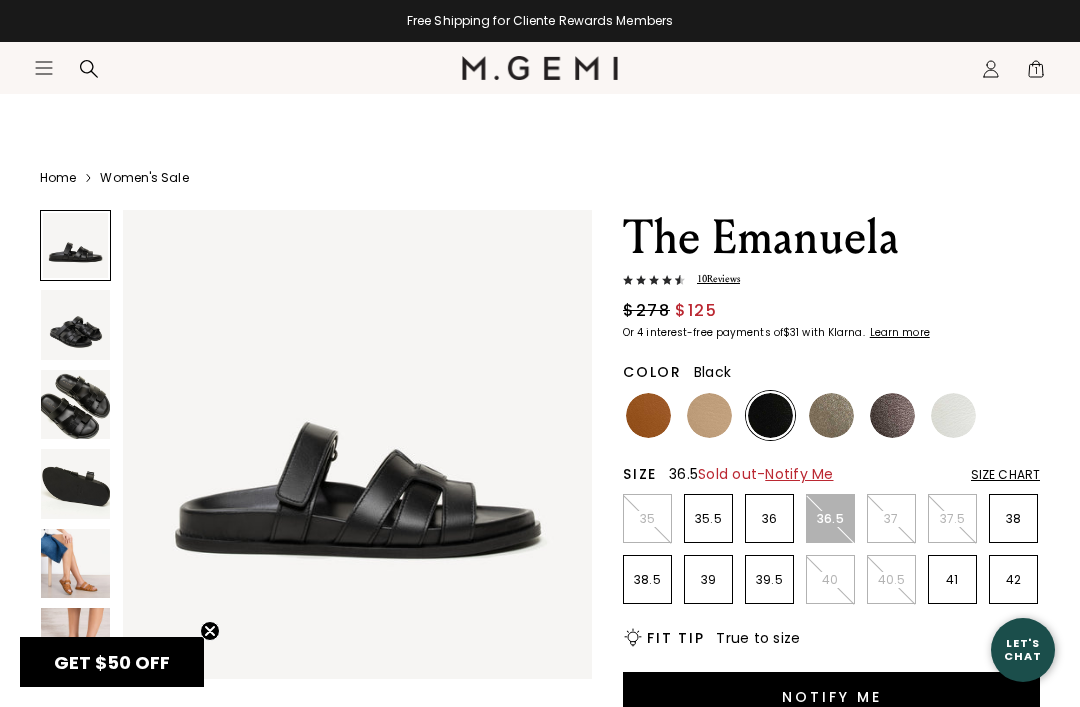 scroll, scrollTop: 258, scrollLeft: 0, axis: vertical 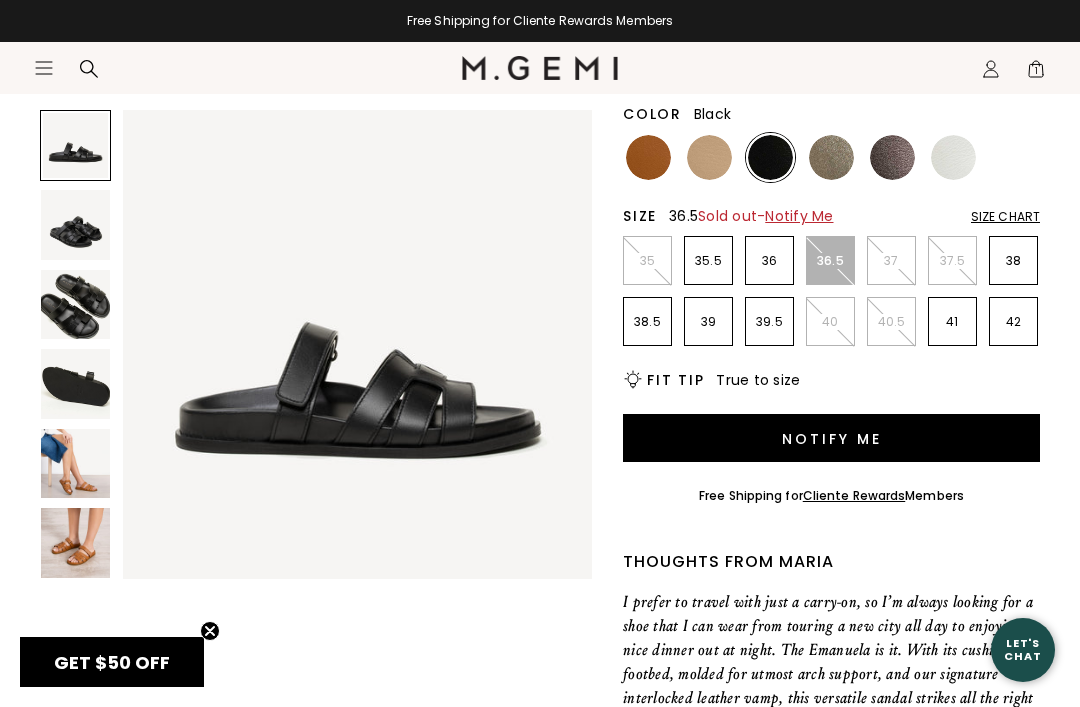 click at bounding box center [75, 304] 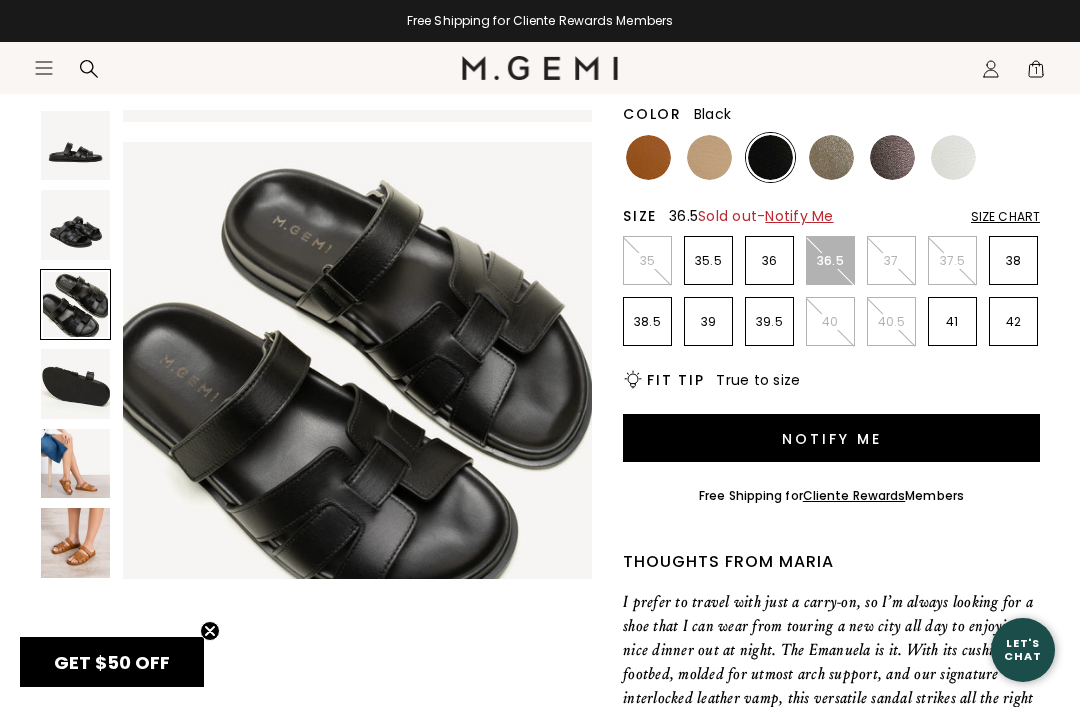 scroll, scrollTop: 977, scrollLeft: 0, axis: vertical 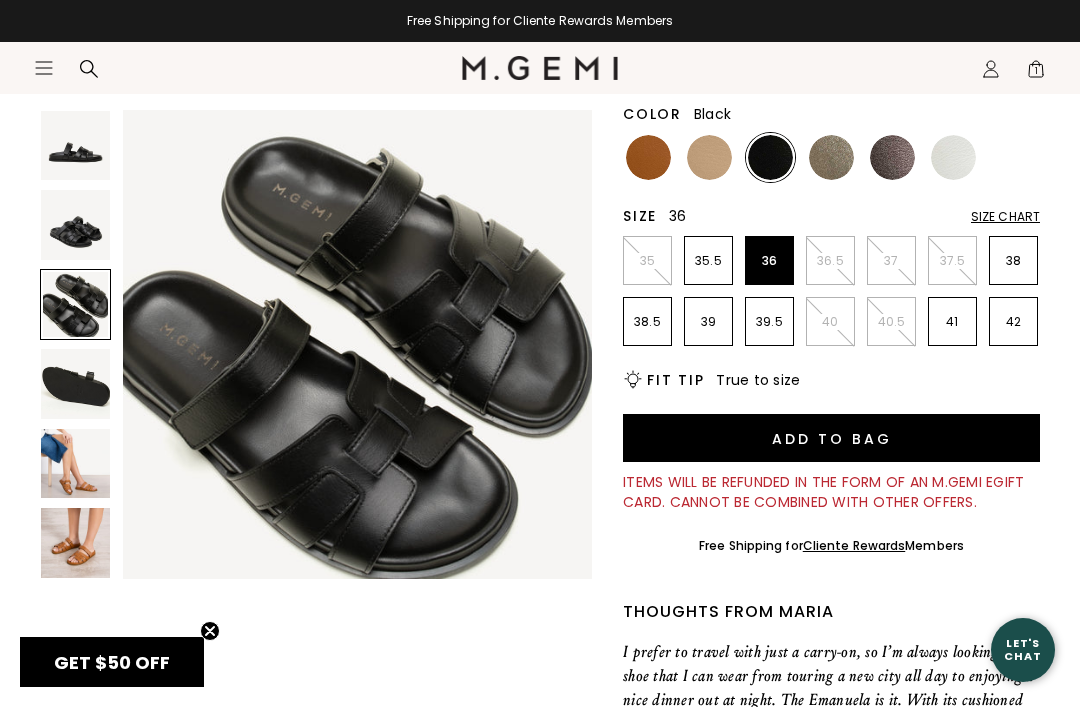 click on "36" at bounding box center [769, 260] 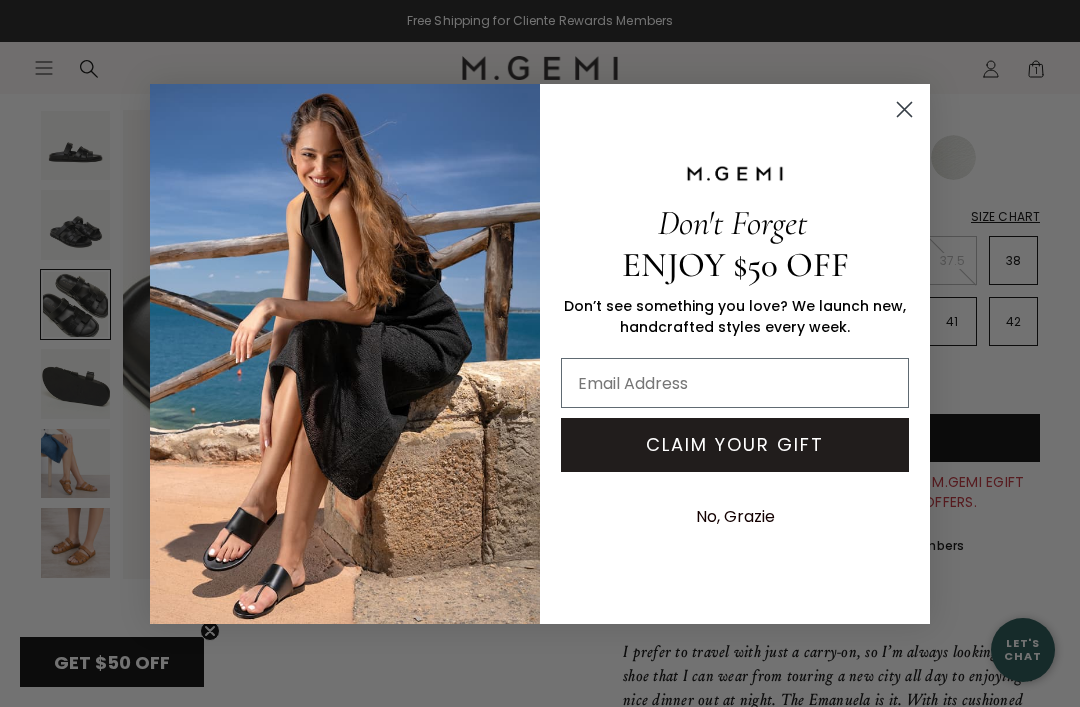 scroll, scrollTop: 0, scrollLeft: 0, axis: both 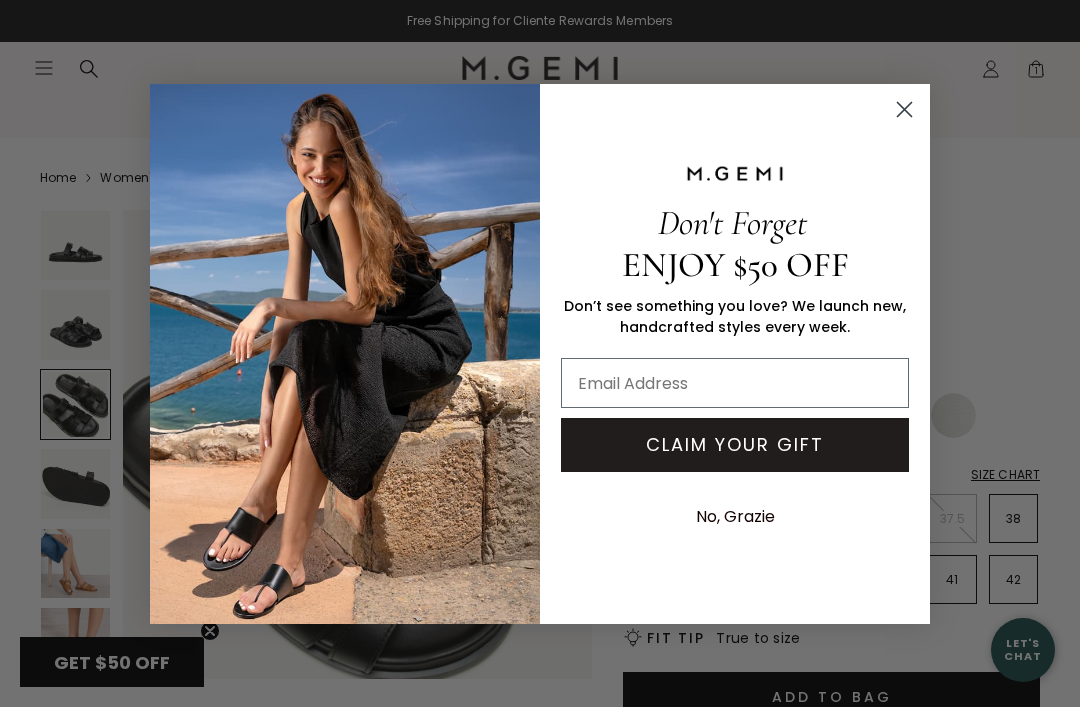 click 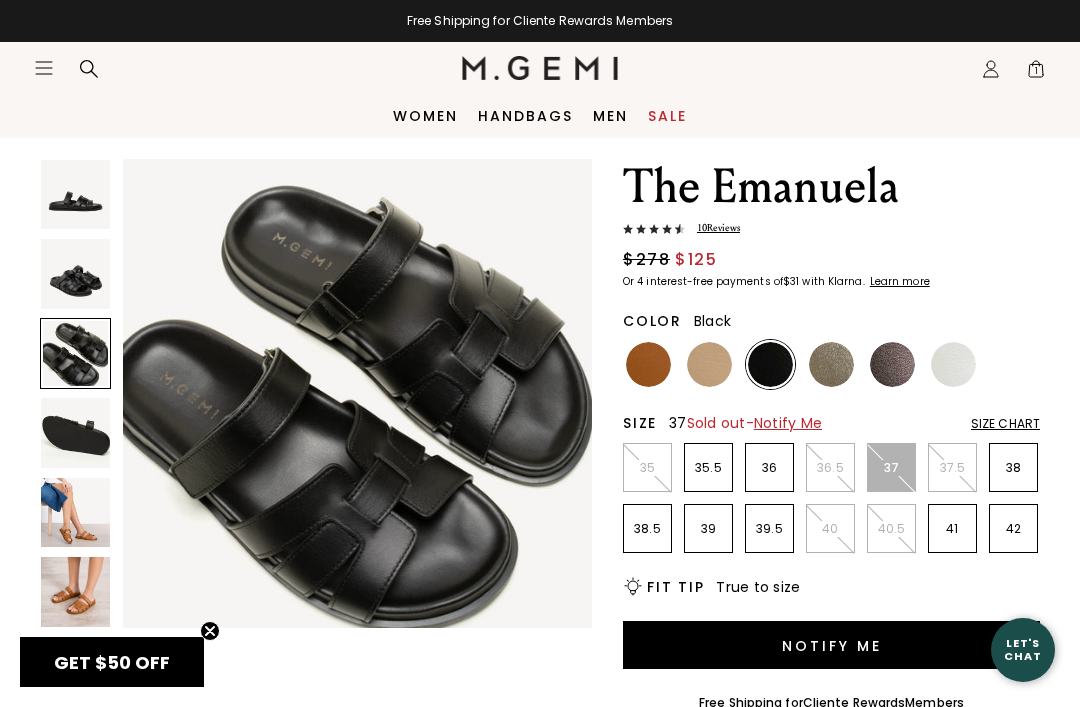 scroll, scrollTop: 0, scrollLeft: 0, axis: both 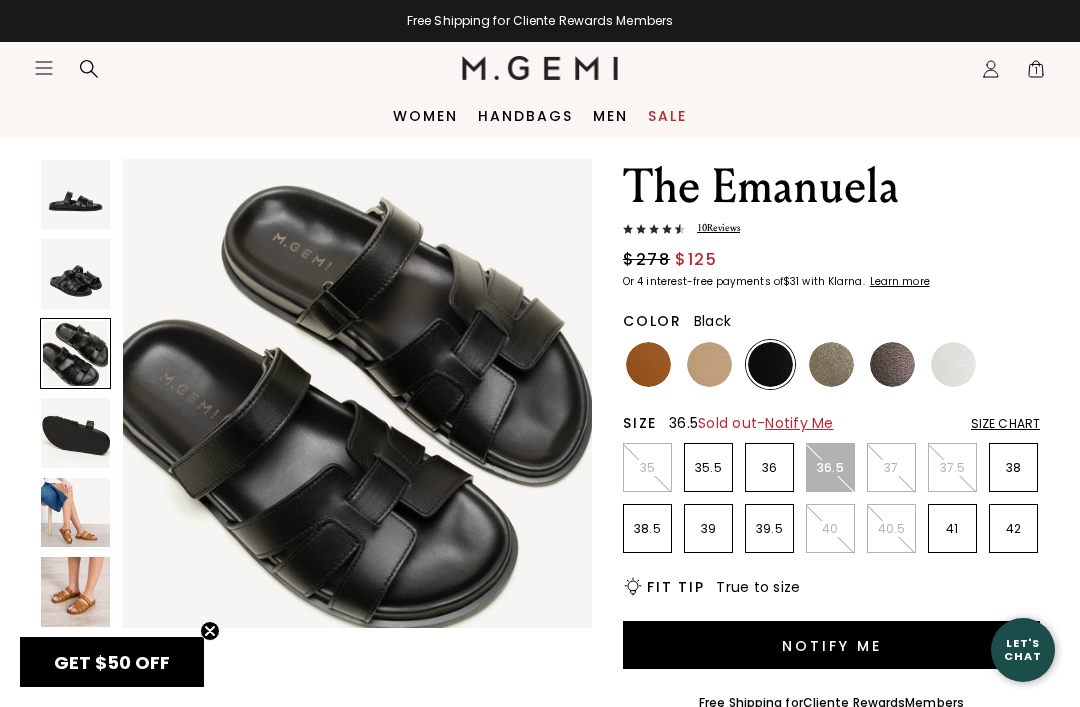 click on "36.5" at bounding box center [830, 467] 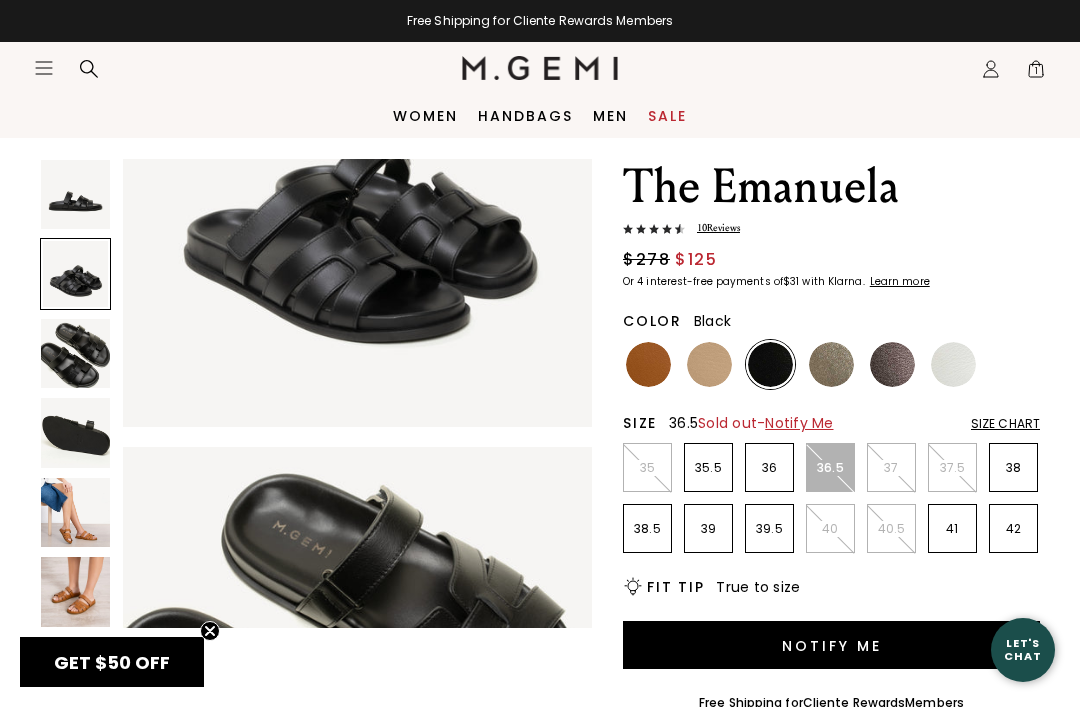 scroll, scrollTop: 489, scrollLeft: 0, axis: vertical 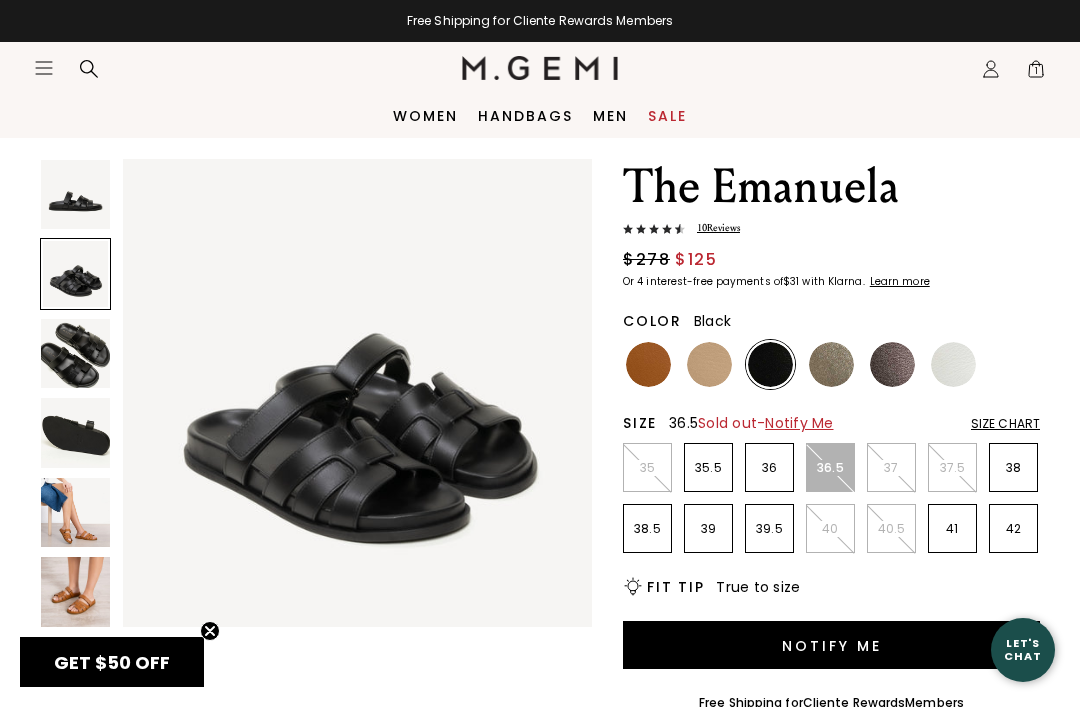 click at bounding box center [75, 194] 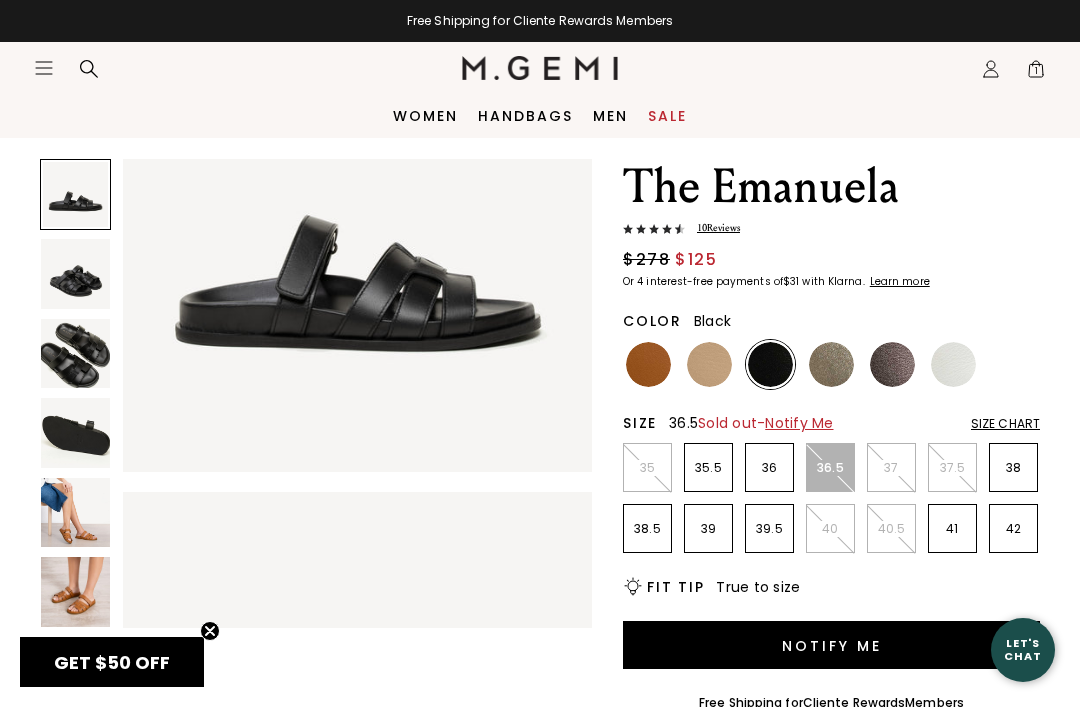 scroll, scrollTop: 0, scrollLeft: 0, axis: both 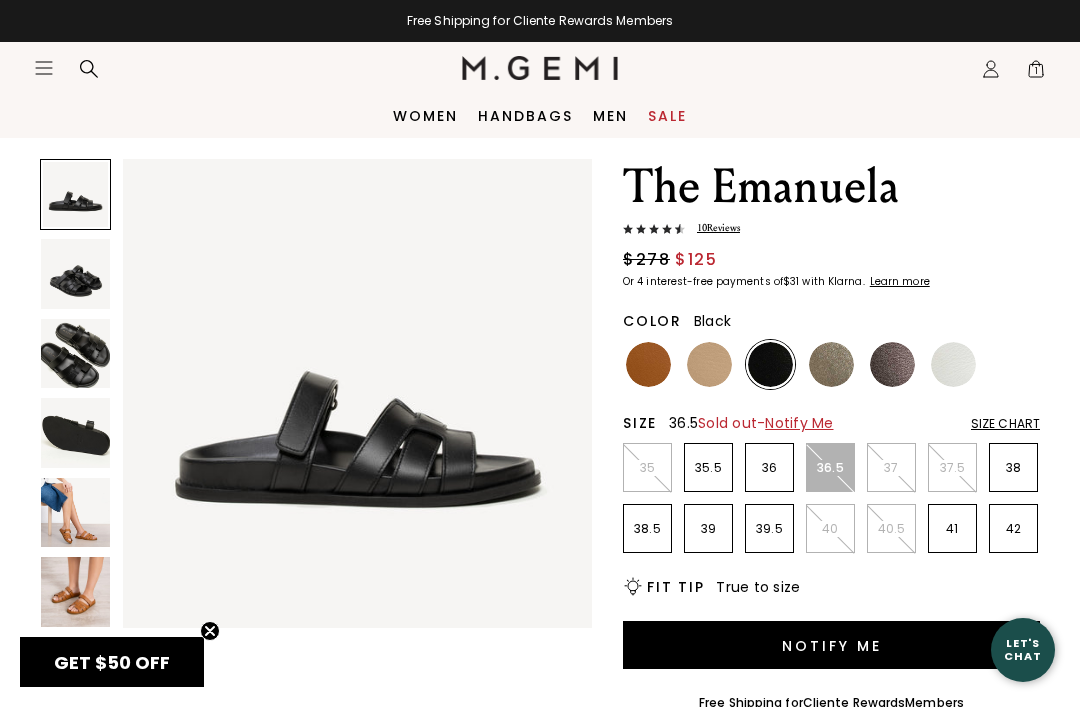 click at bounding box center (75, 432) 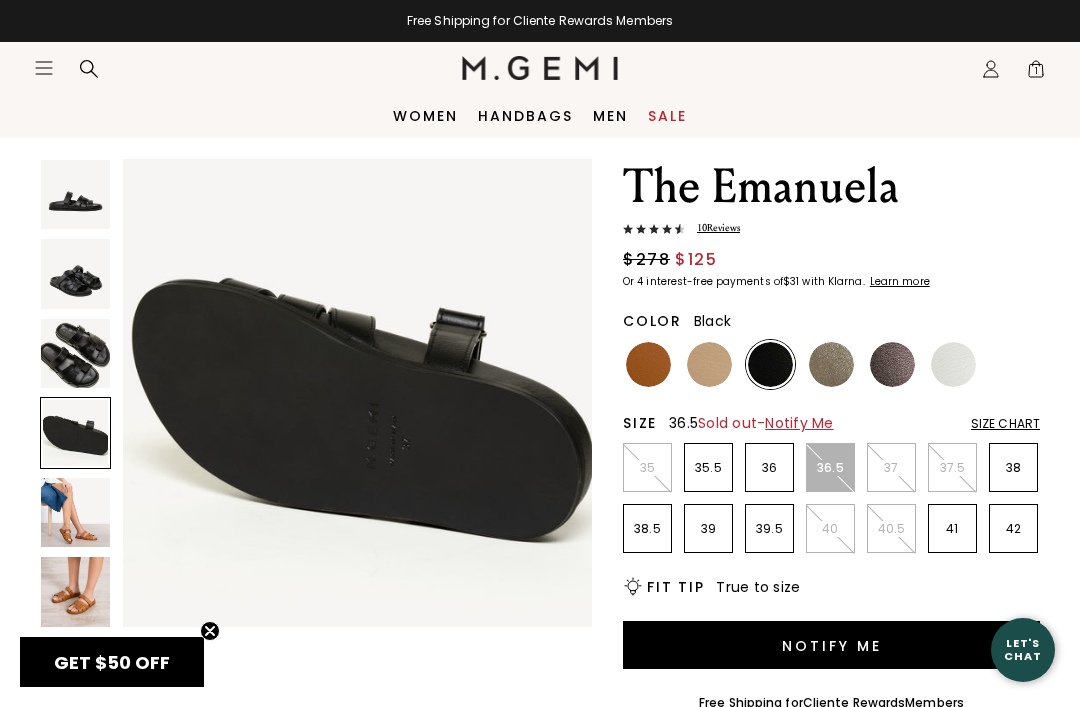 click at bounding box center (75, 353) 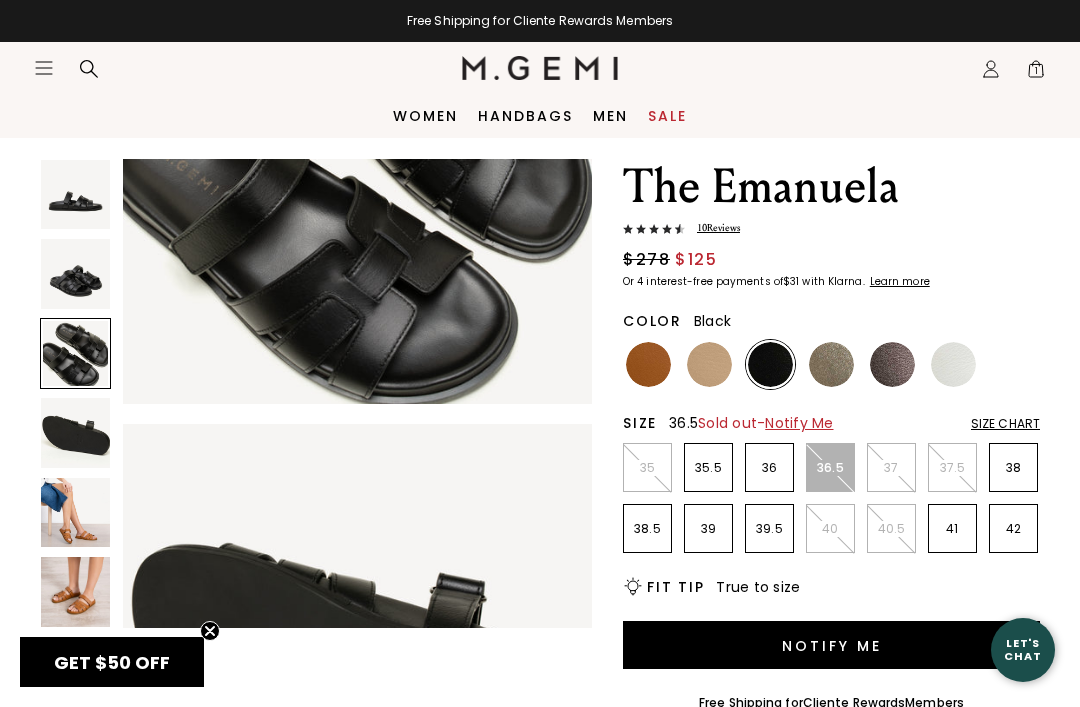 scroll, scrollTop: 977, scrollLeft: 0, axis: vertical 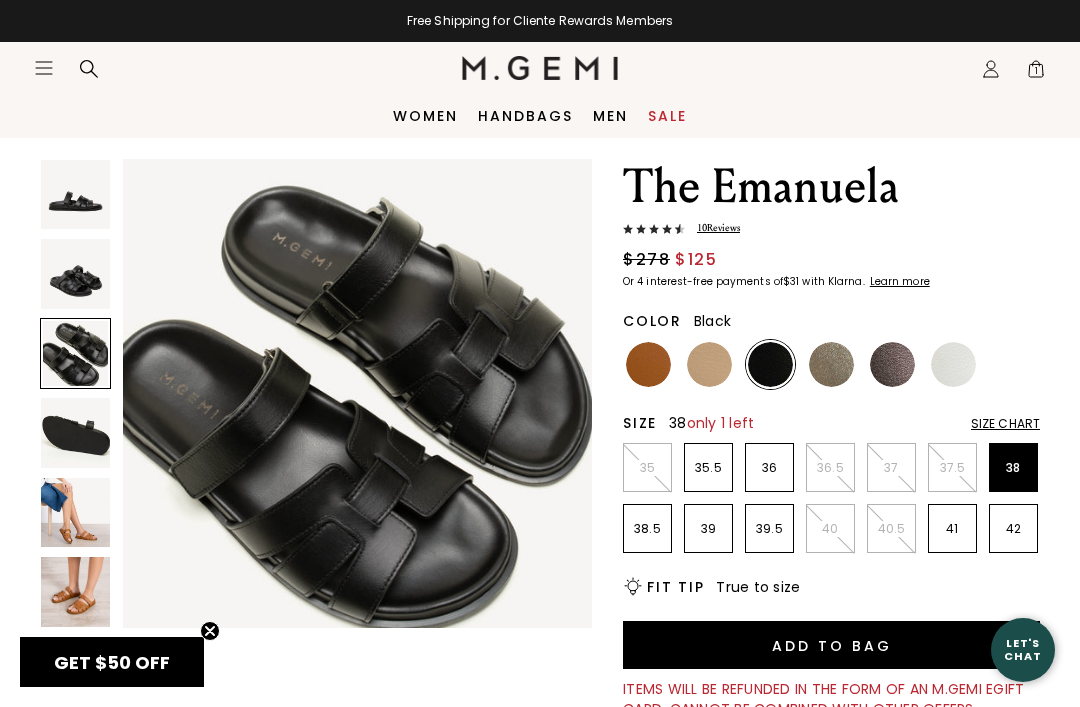 click on "38" at bounding box center (1013, 468) 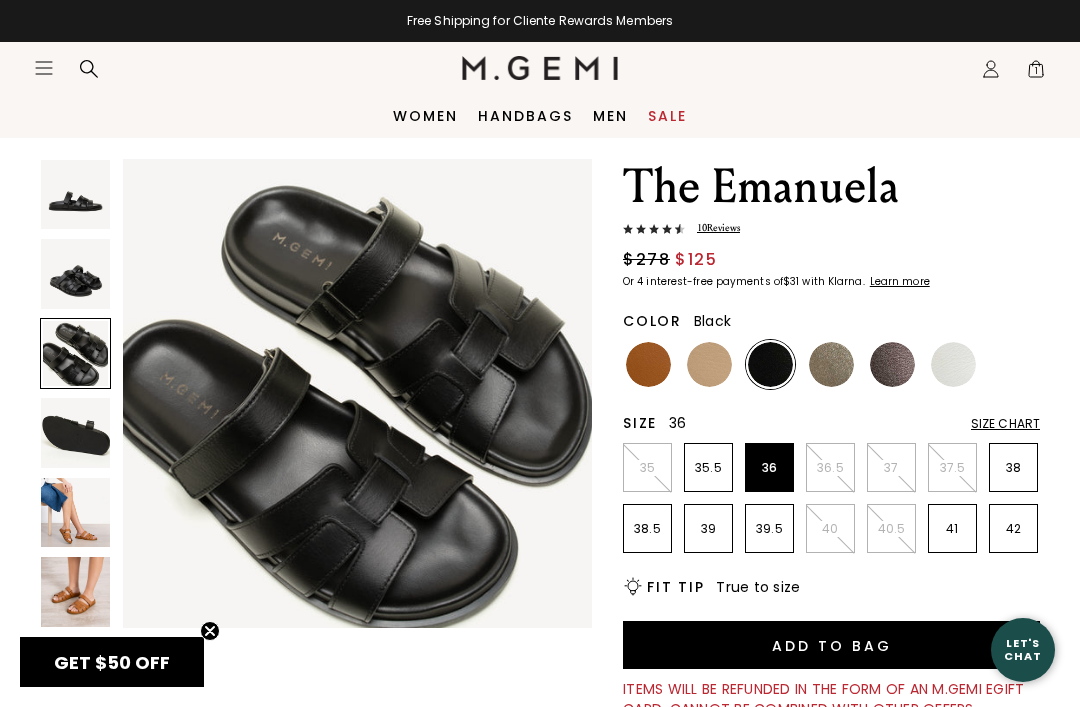 click on "36" at bounding box center [769, 467] 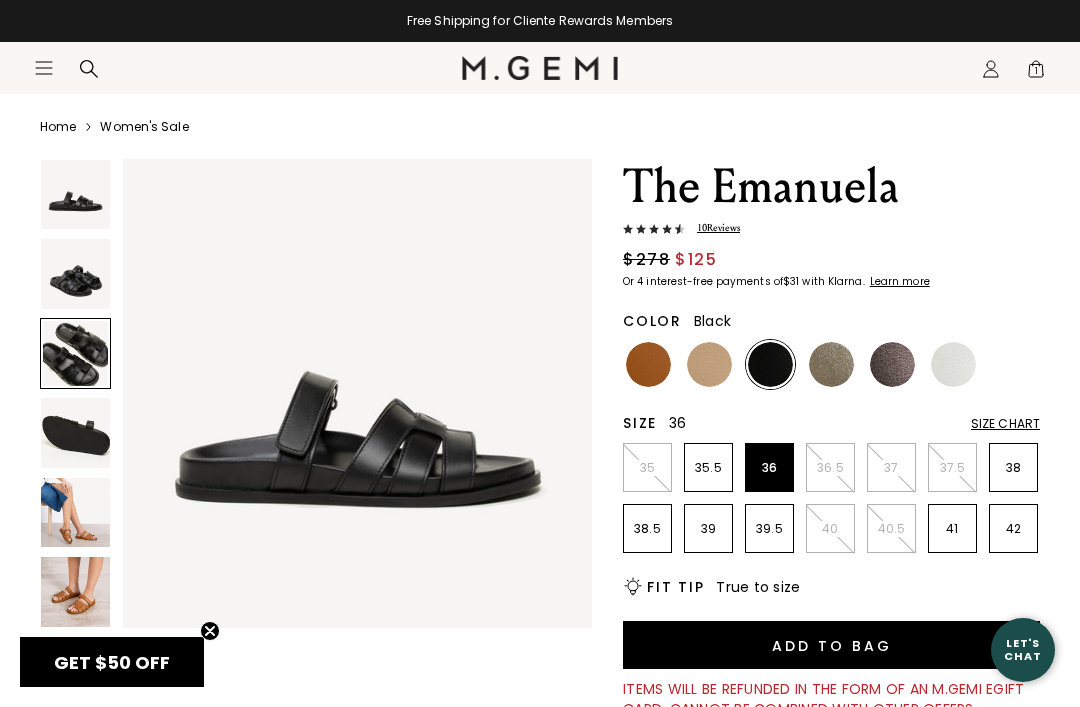 scroll, scrollTop: 61, scrollLeft: 0, axis: vertical 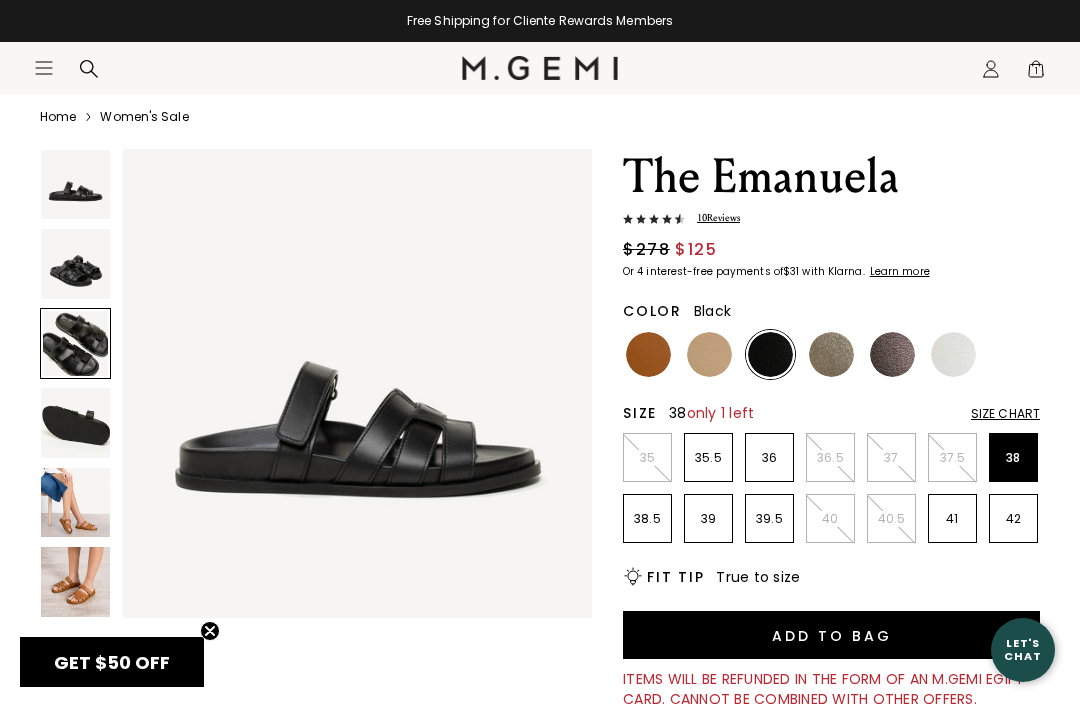 click on "38" at bounding box center [1013, 458] 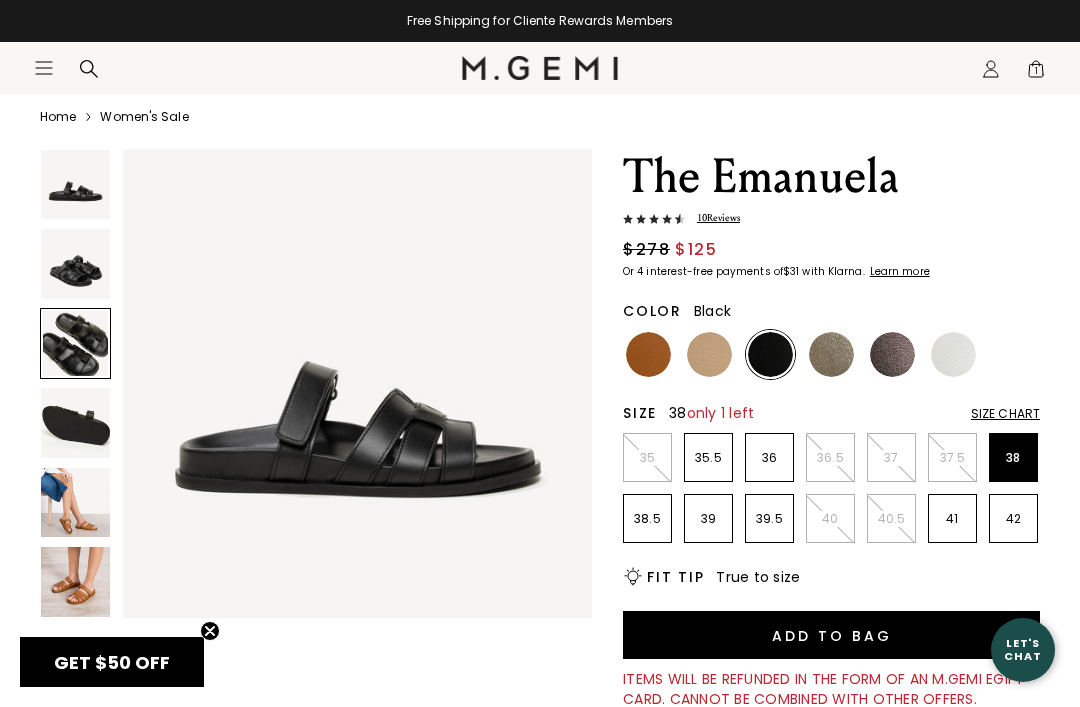 click at bounding box center [75, 343] 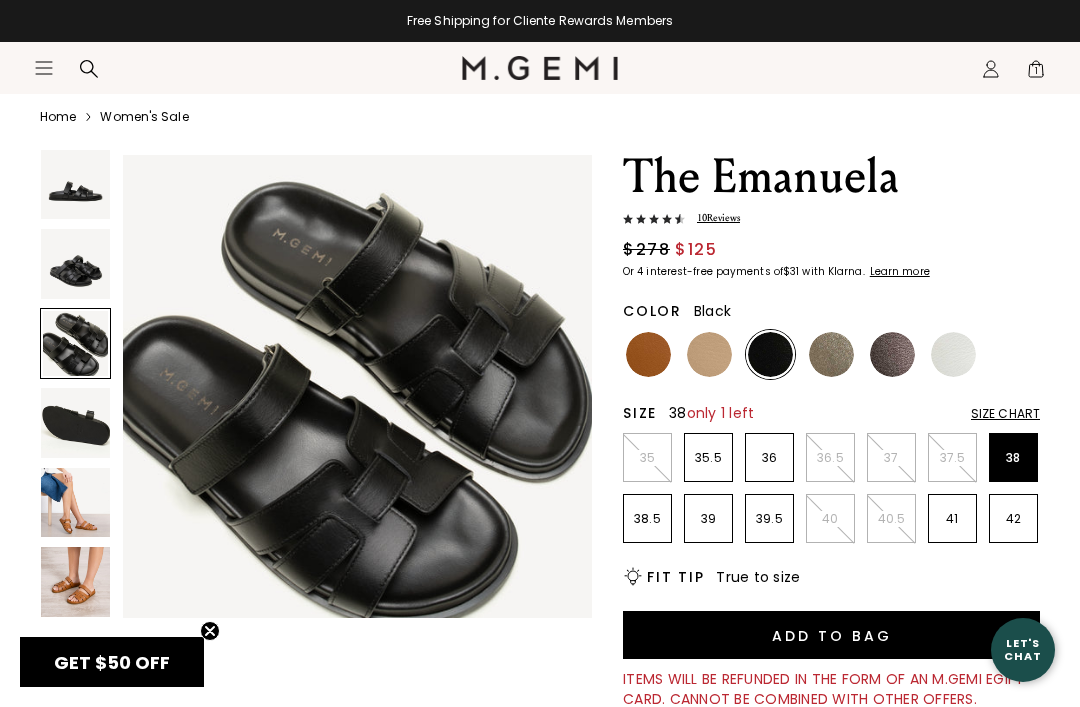 scroll, scrollTop: 977, scrollLeft: 0, axis: vertical 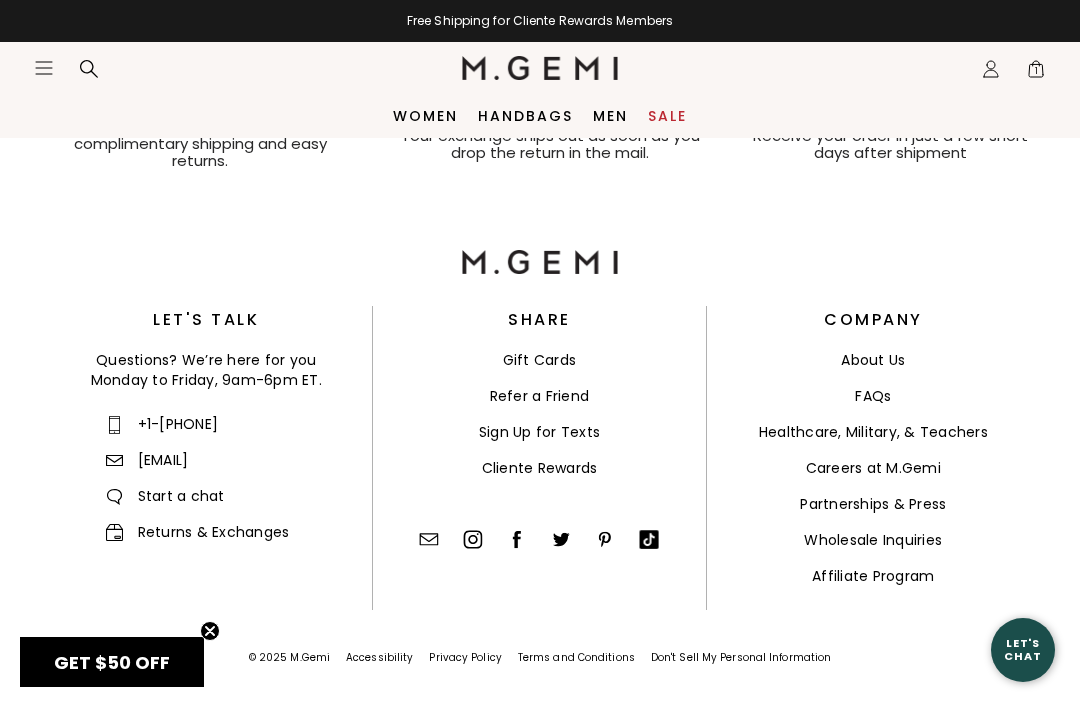 click on "Careers at M.Gemi" at bounding box center (873, 468) 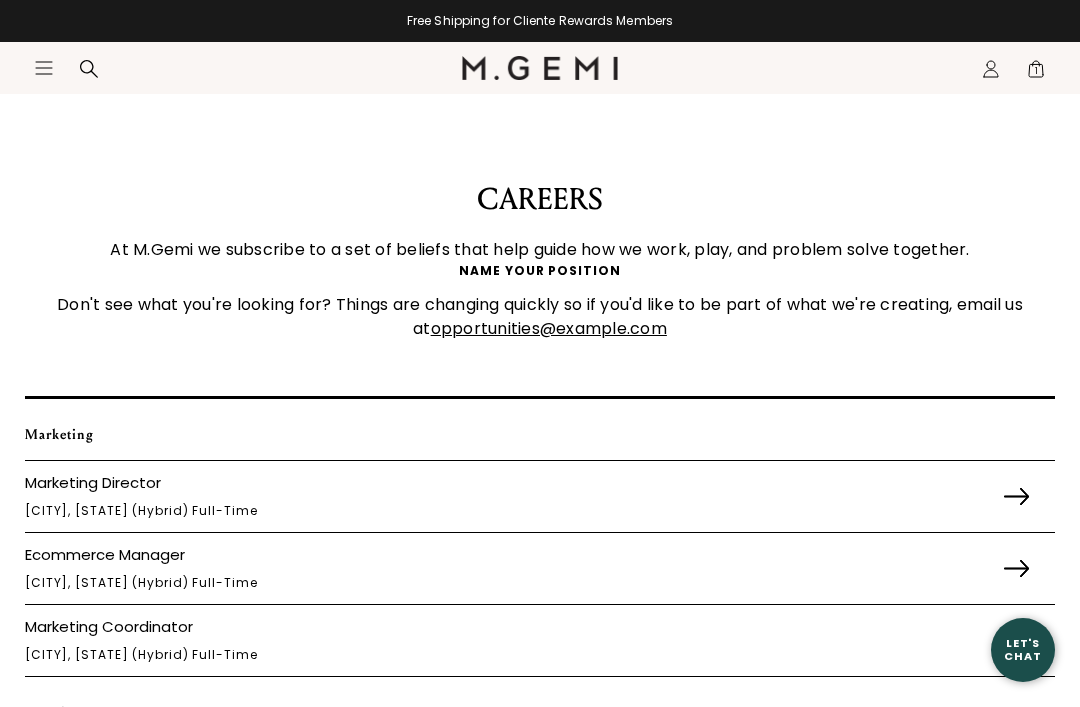 scroll, scrollTop: 132, scrollLeft: 0, axis: vertical 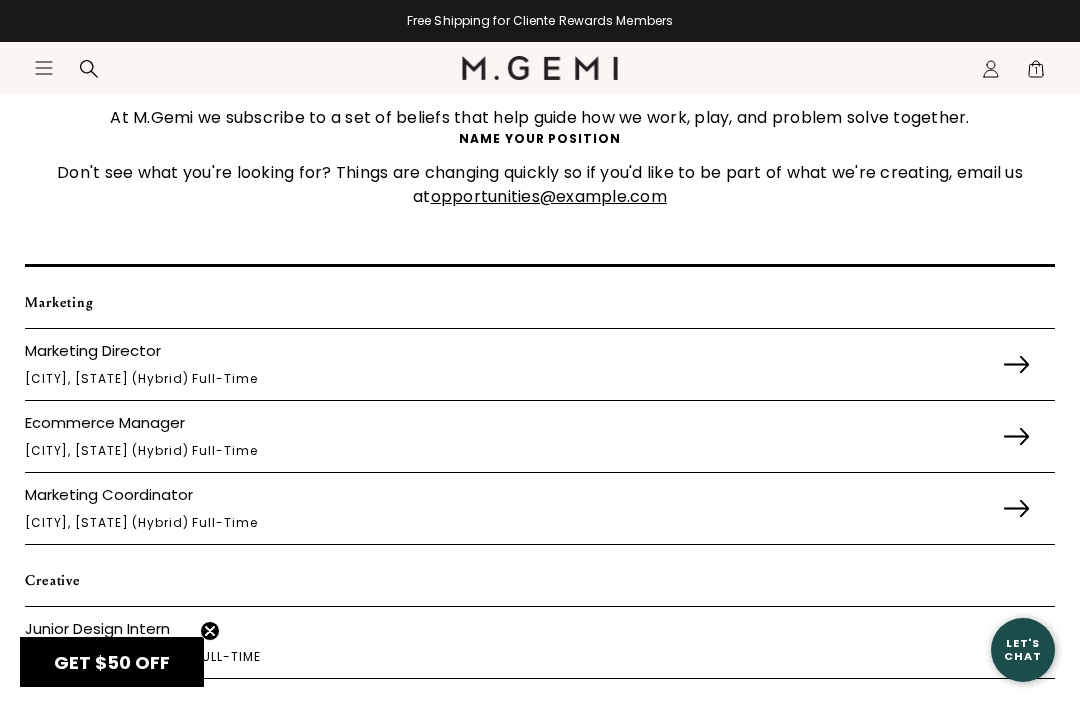 click at bounding box center (1016, 436) 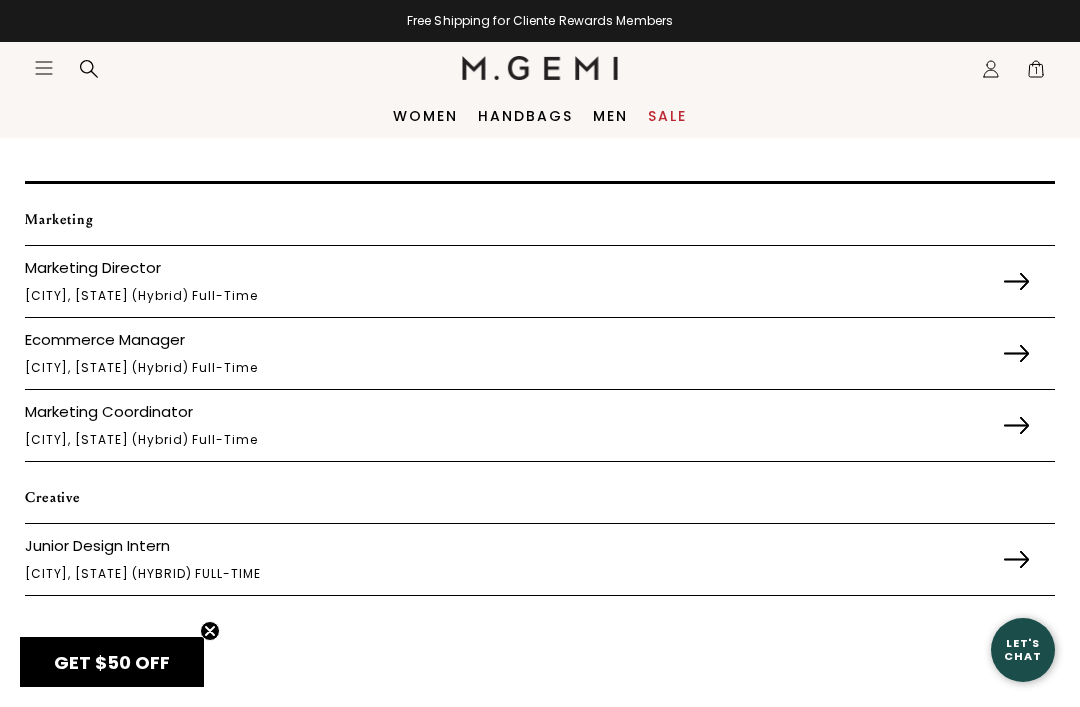 scroll, scrollTop: 0, scrollLeft: 0, axis: both 